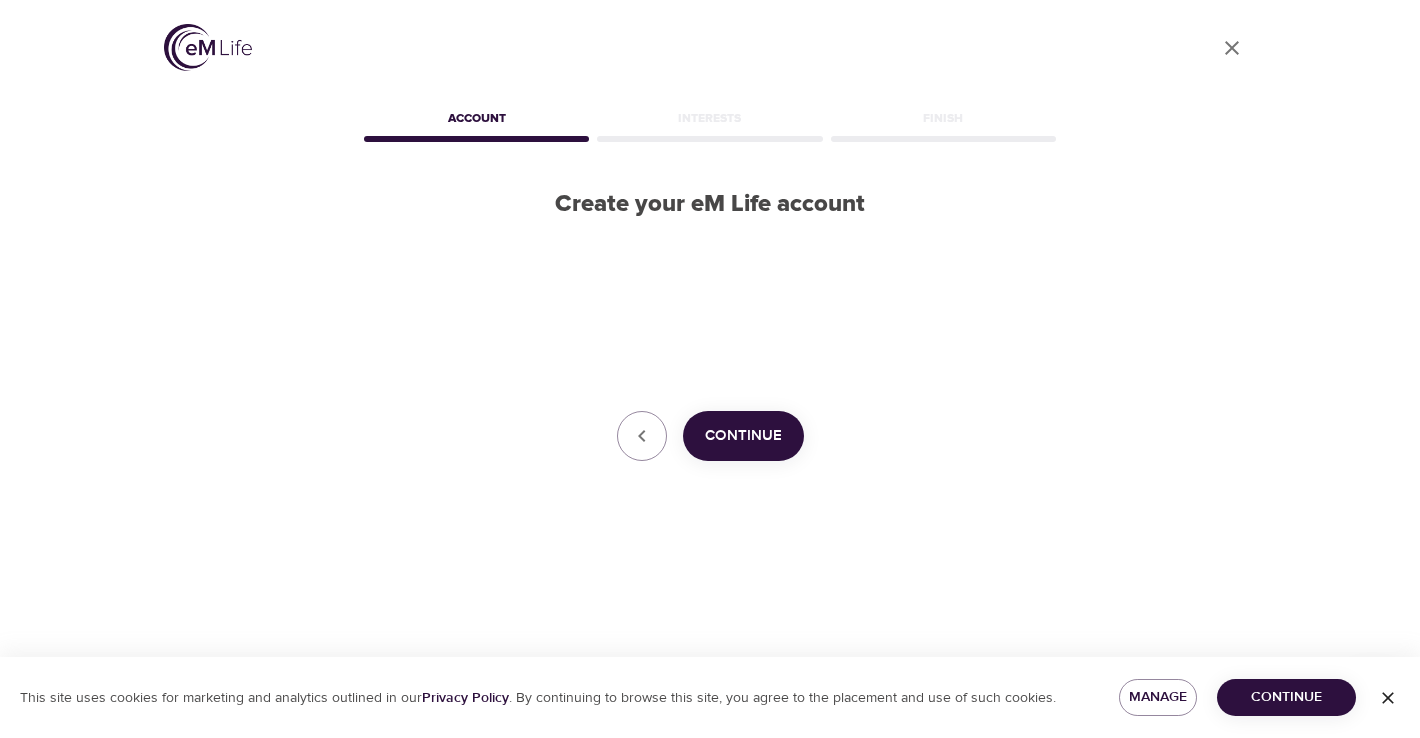 scroll, scrollTop: 0, scrollLeft: 0, axis: both 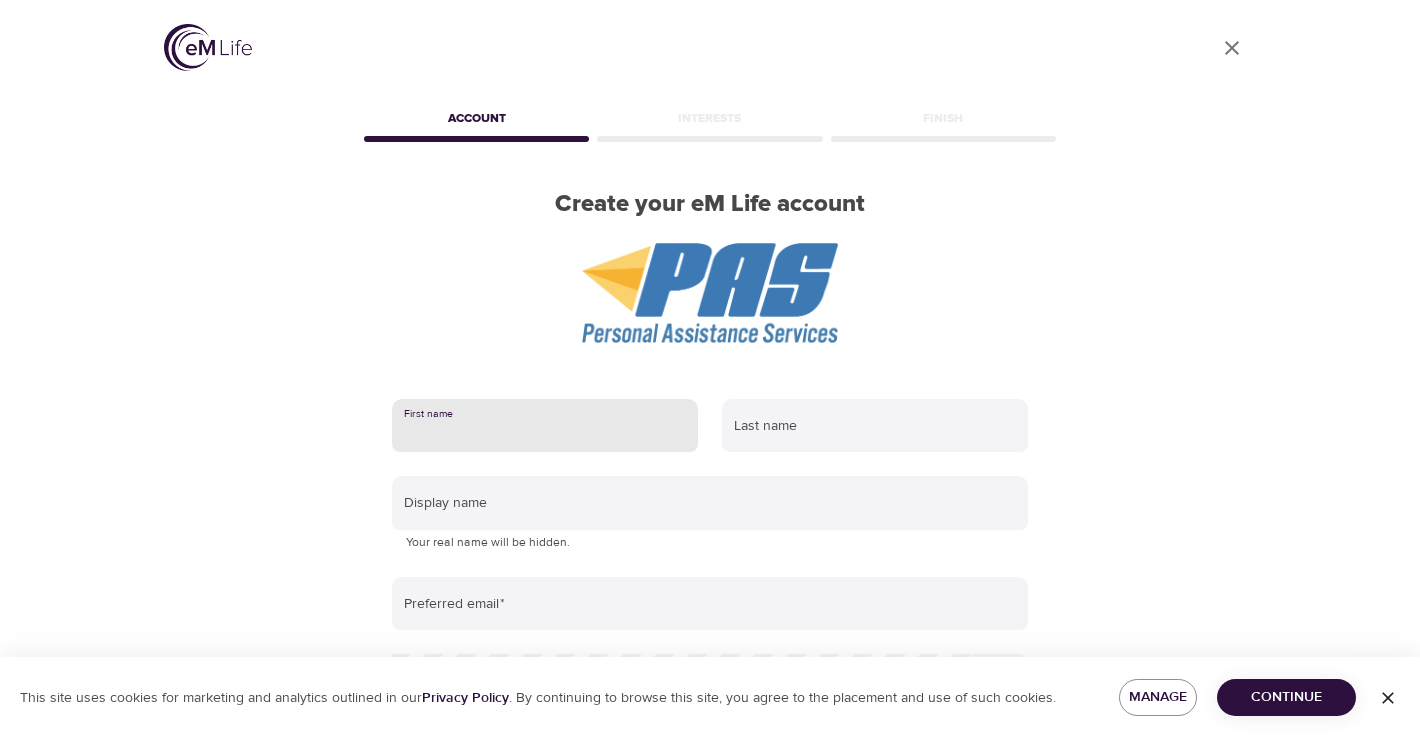 click at bounding box center [545, 426] 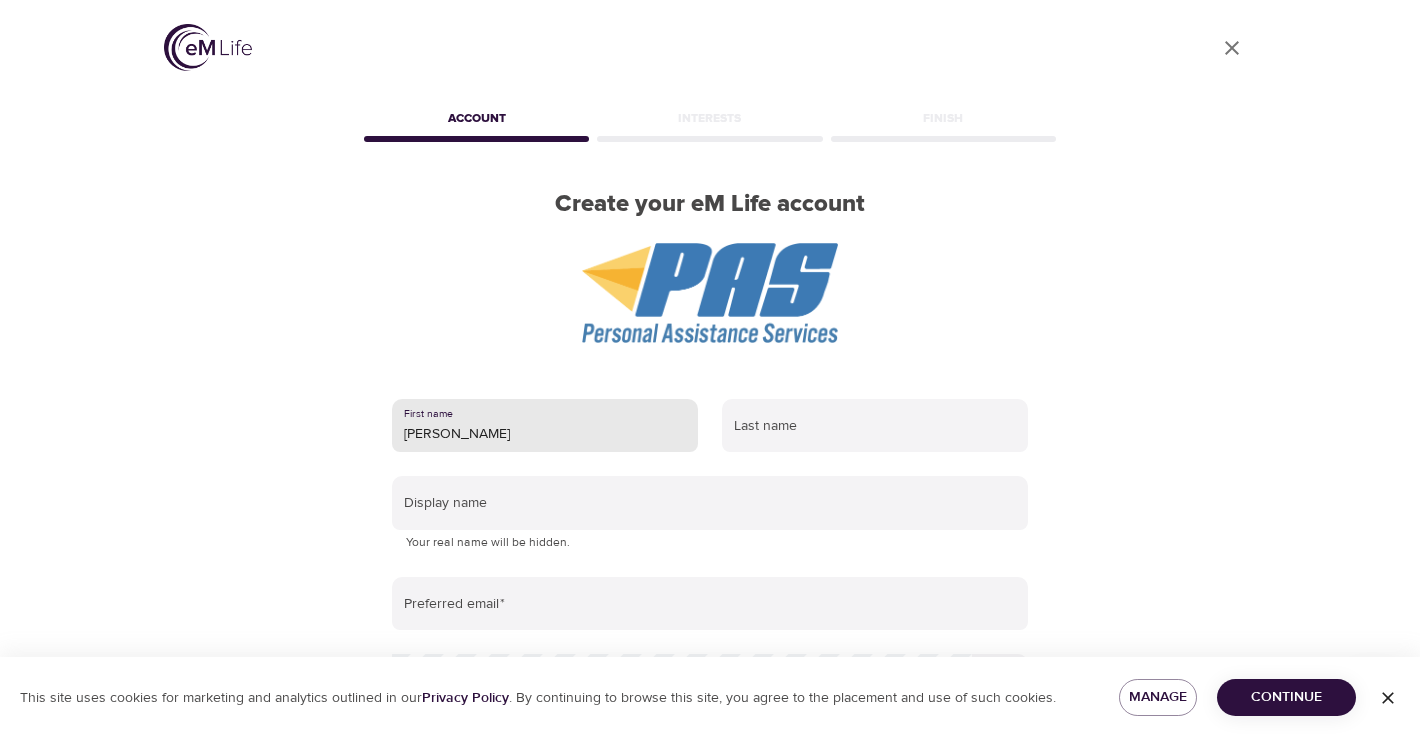 type on "[PERSON_NAME]" 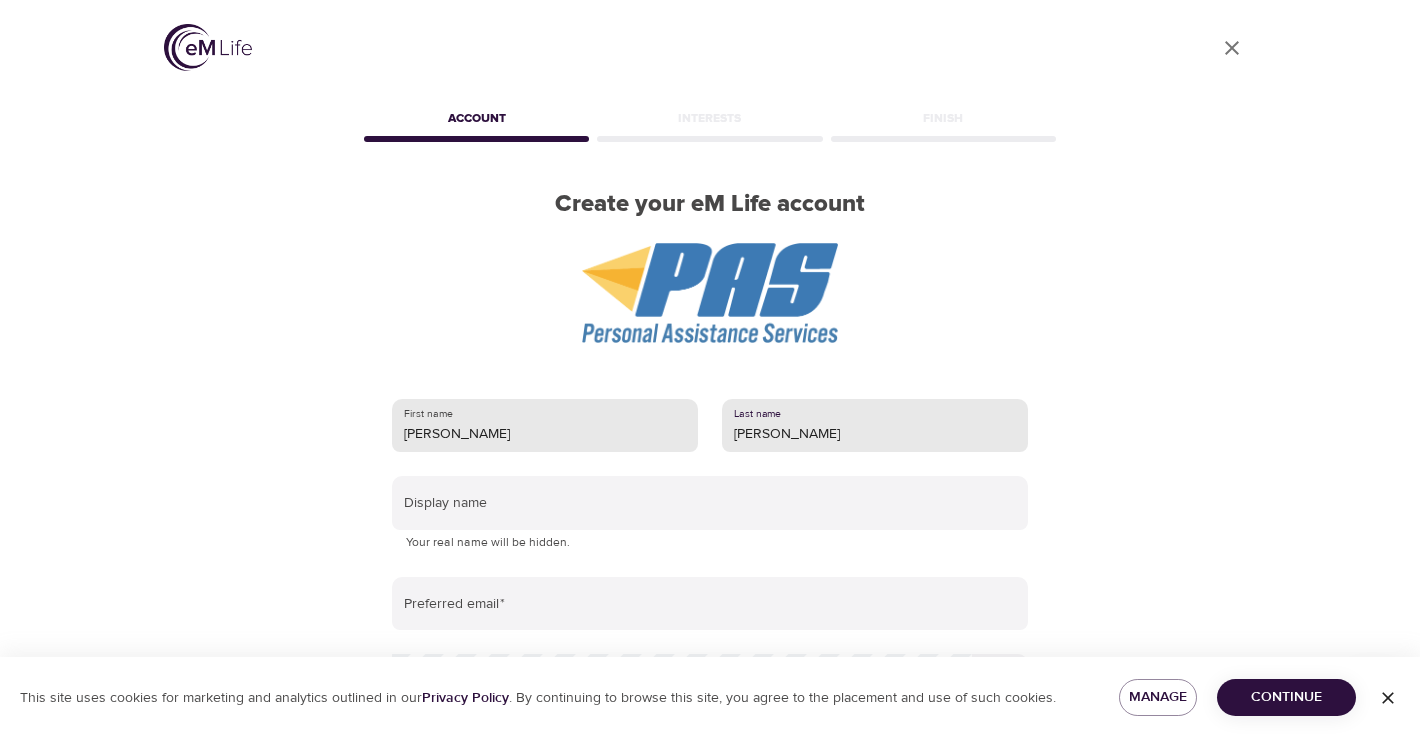 type on "[PERSON_NAME]" 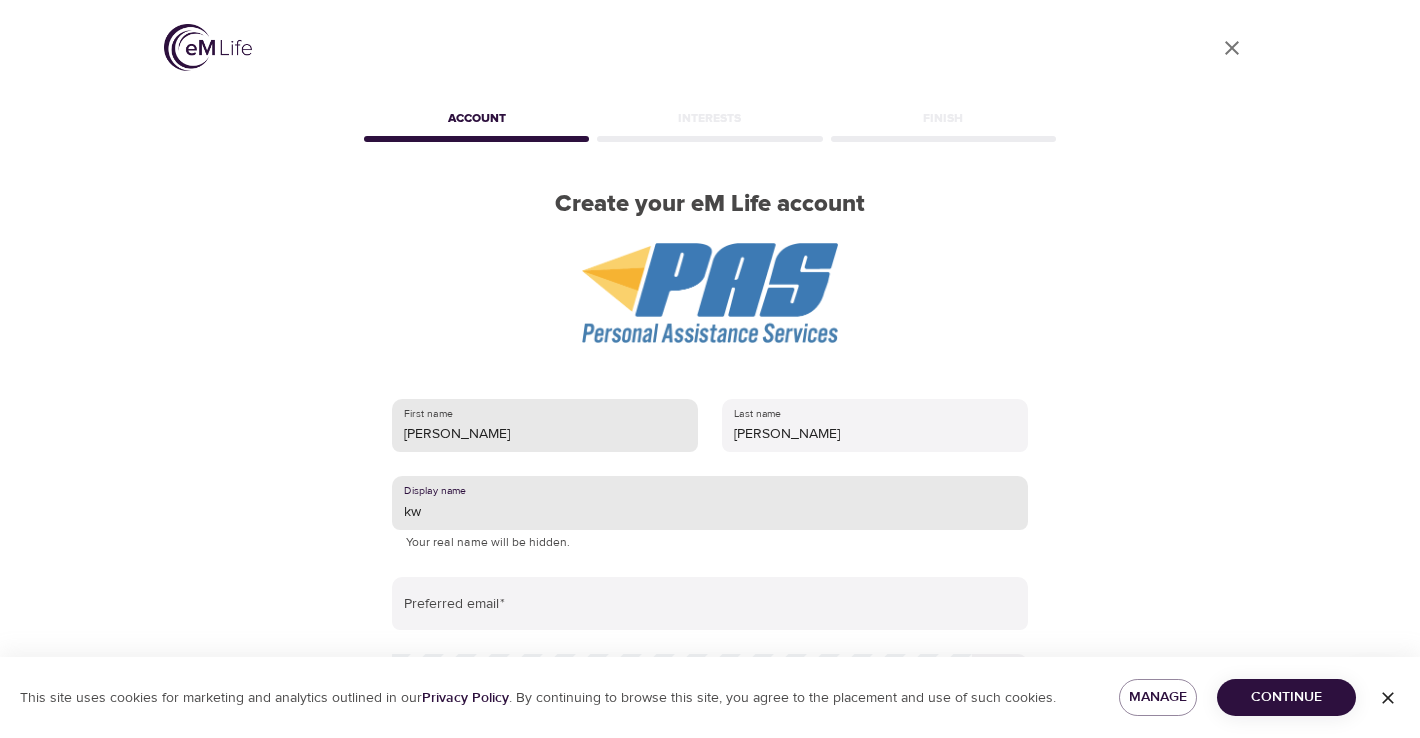 type on "k" 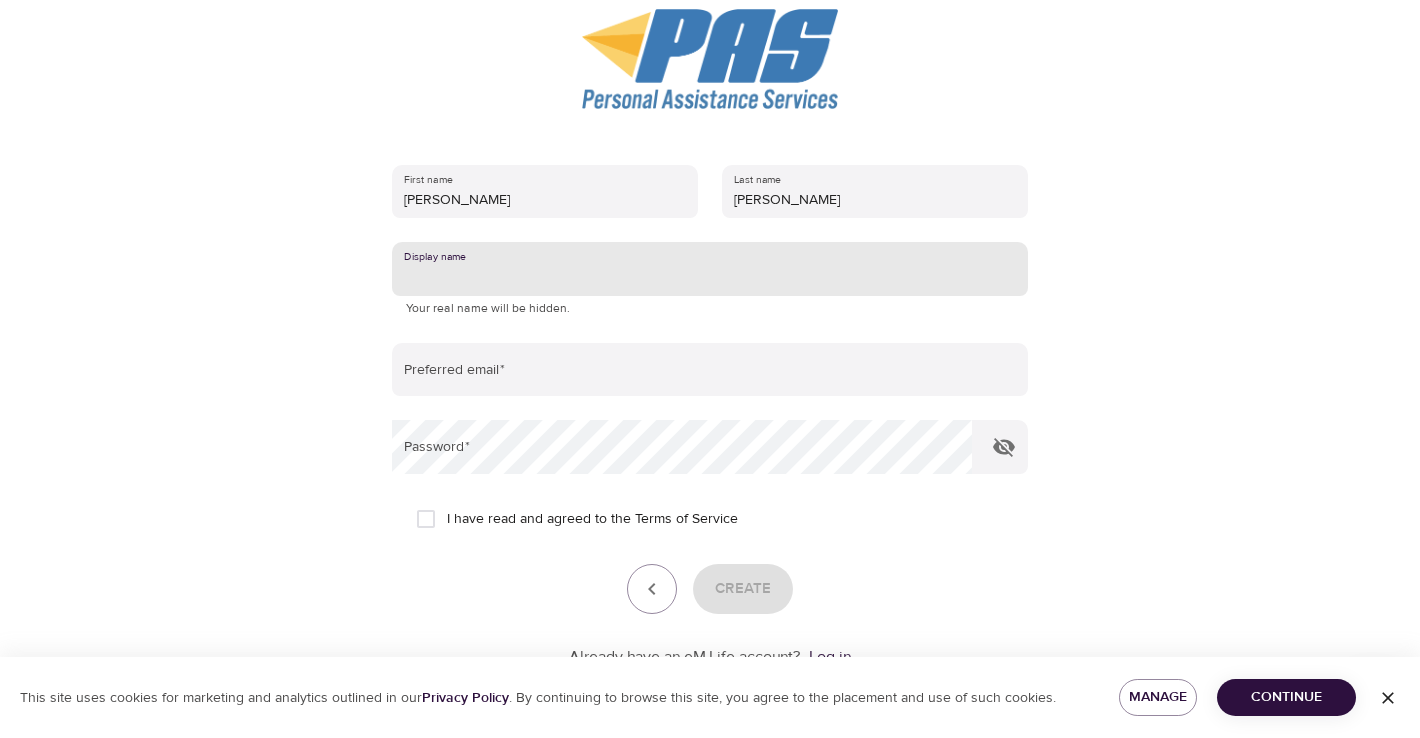 scroll, scrollTop: 231, scrollLeft: 0, axis: vertical 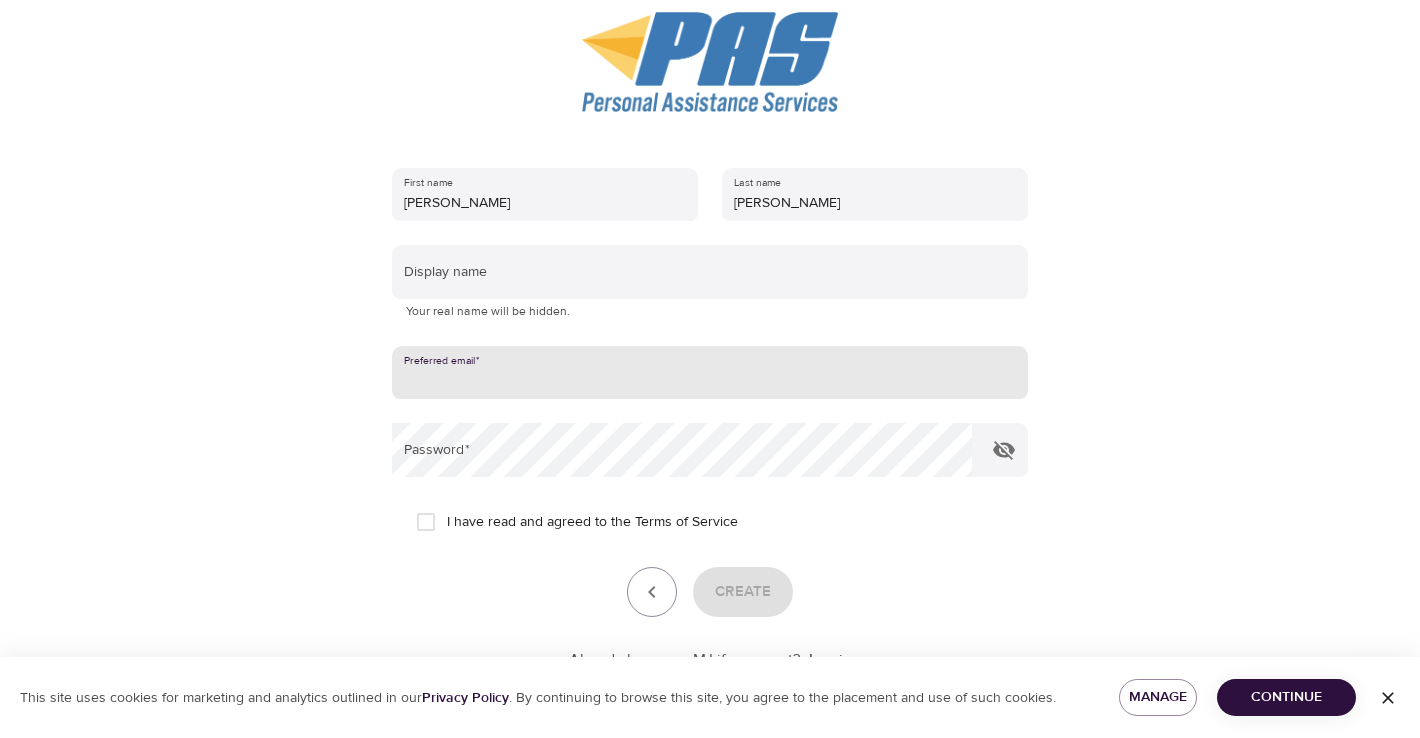 click at bounding box center (710, 373) 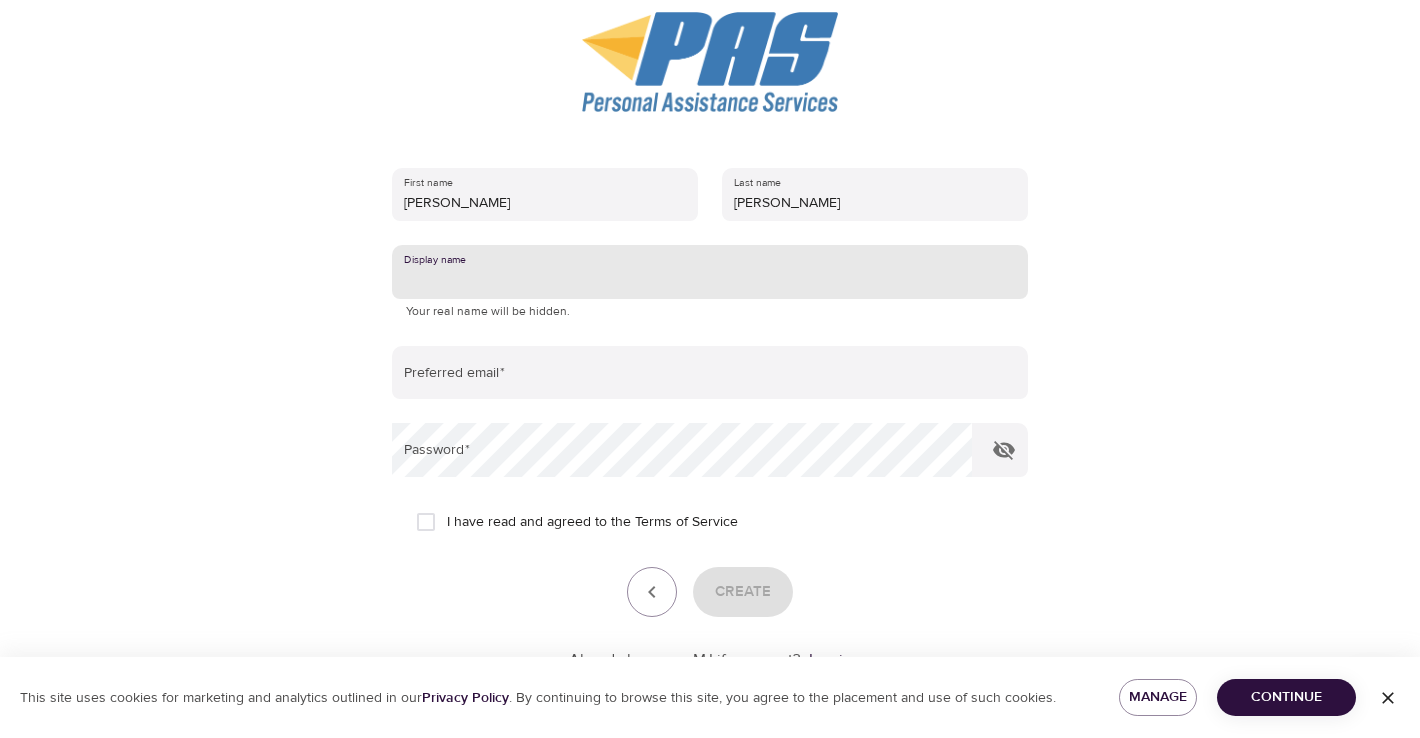 click at bounding box center (710, 272) 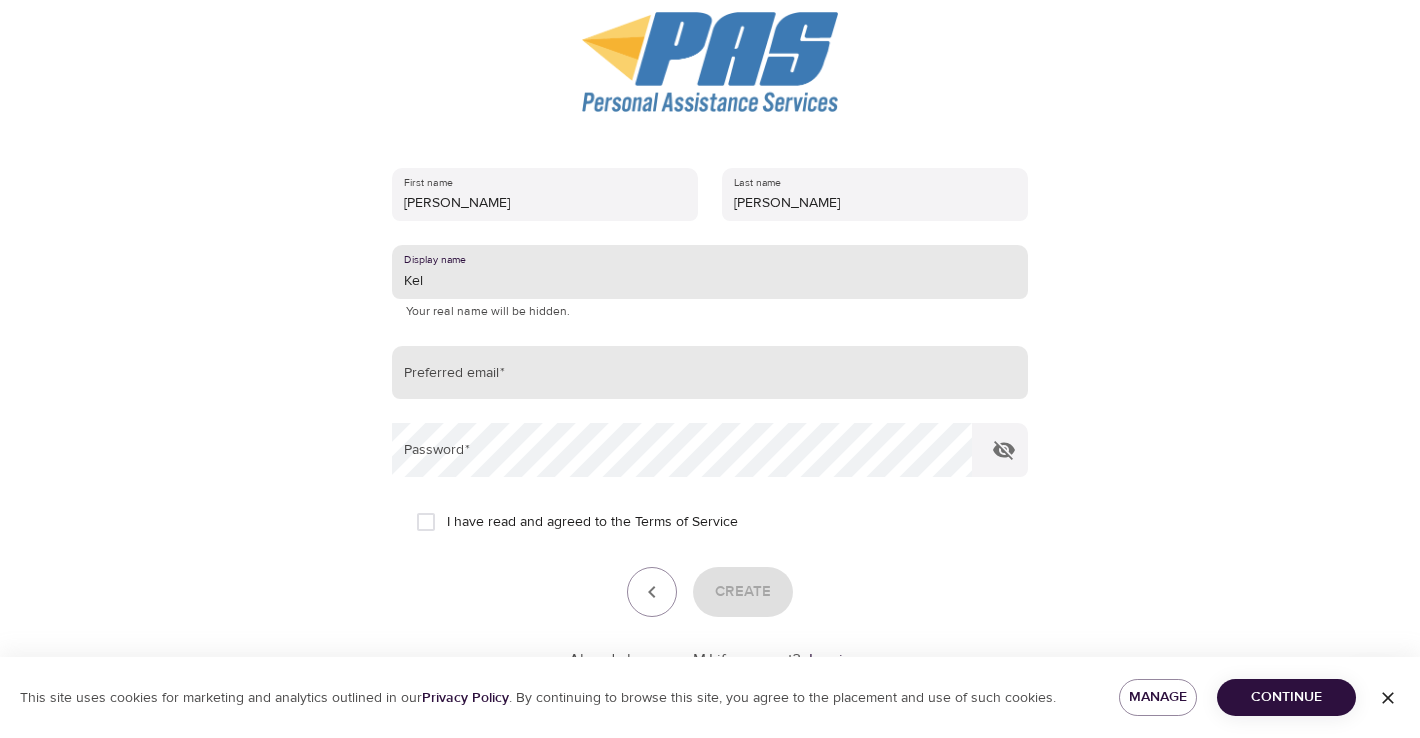 type on "Kel" 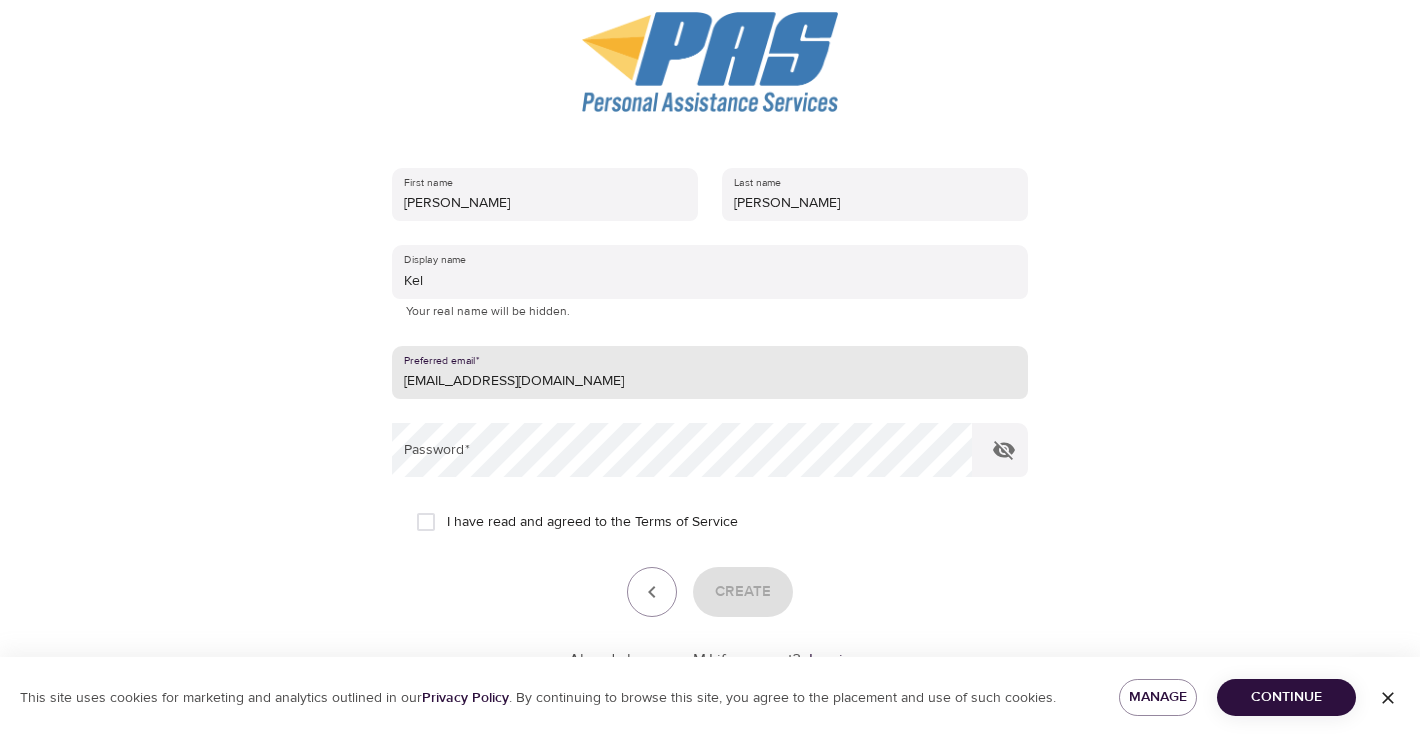 type on "[EMAIL_ADDRESS][DOMAIN_NAME]" 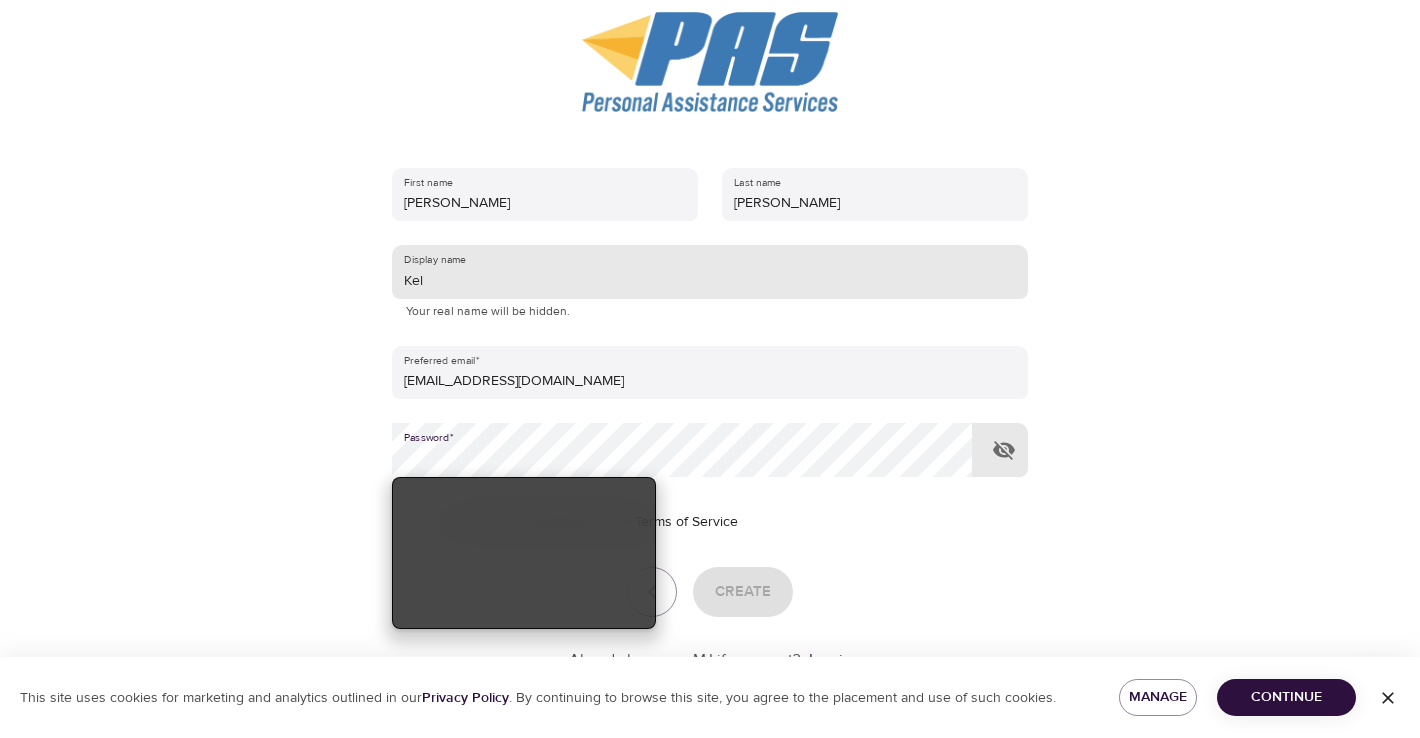 click on "Kel" at bounding box center [710, 272] 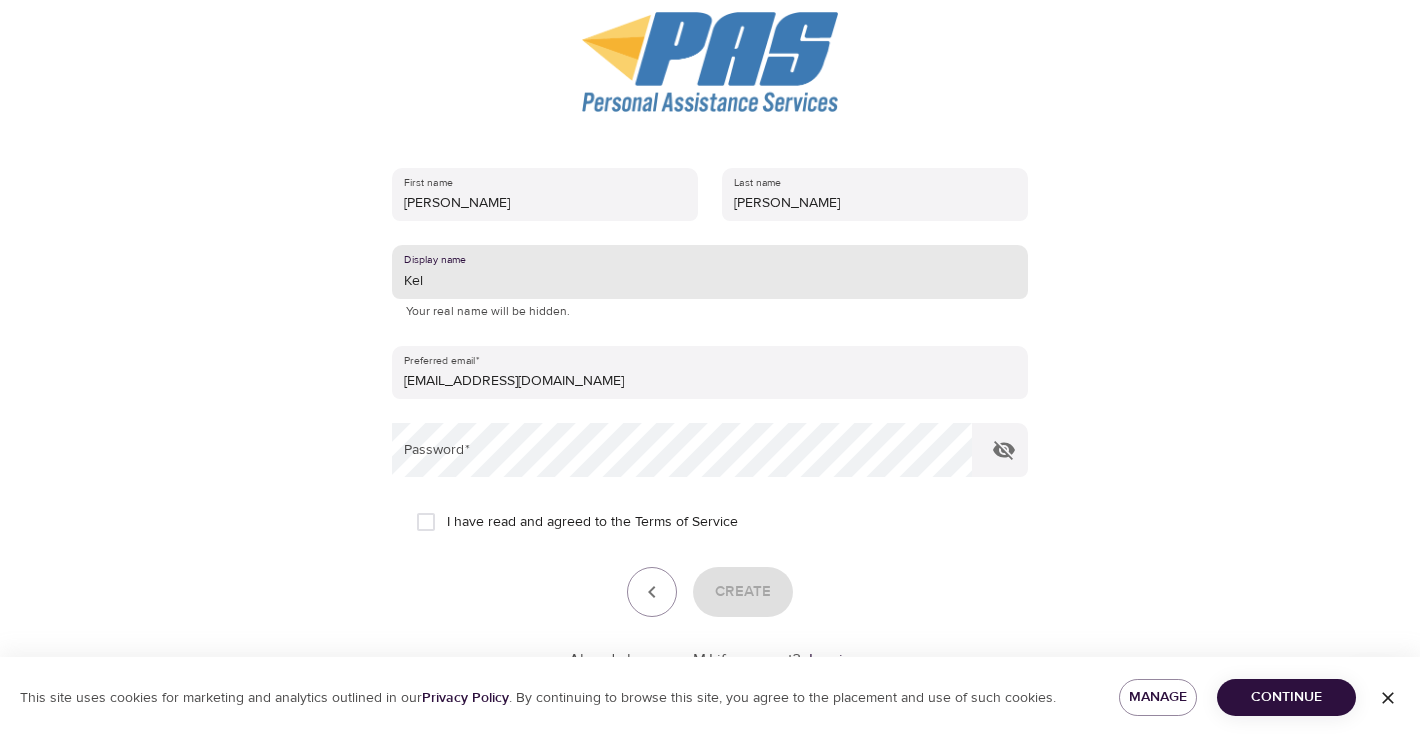 drag, startPoint x: 447, startPoint y: 283, endPoint x: 352, endPoint y: 273, distance: 95.524864 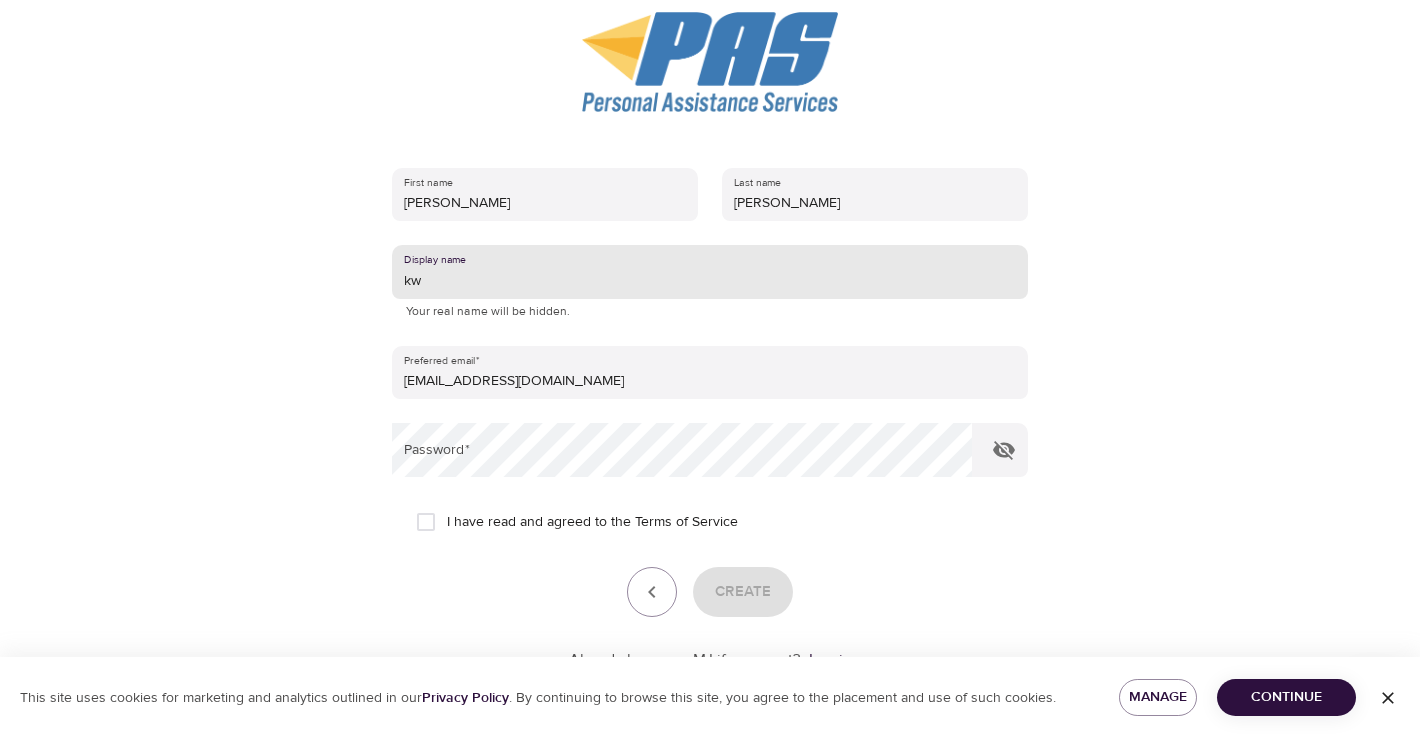 type on "k" 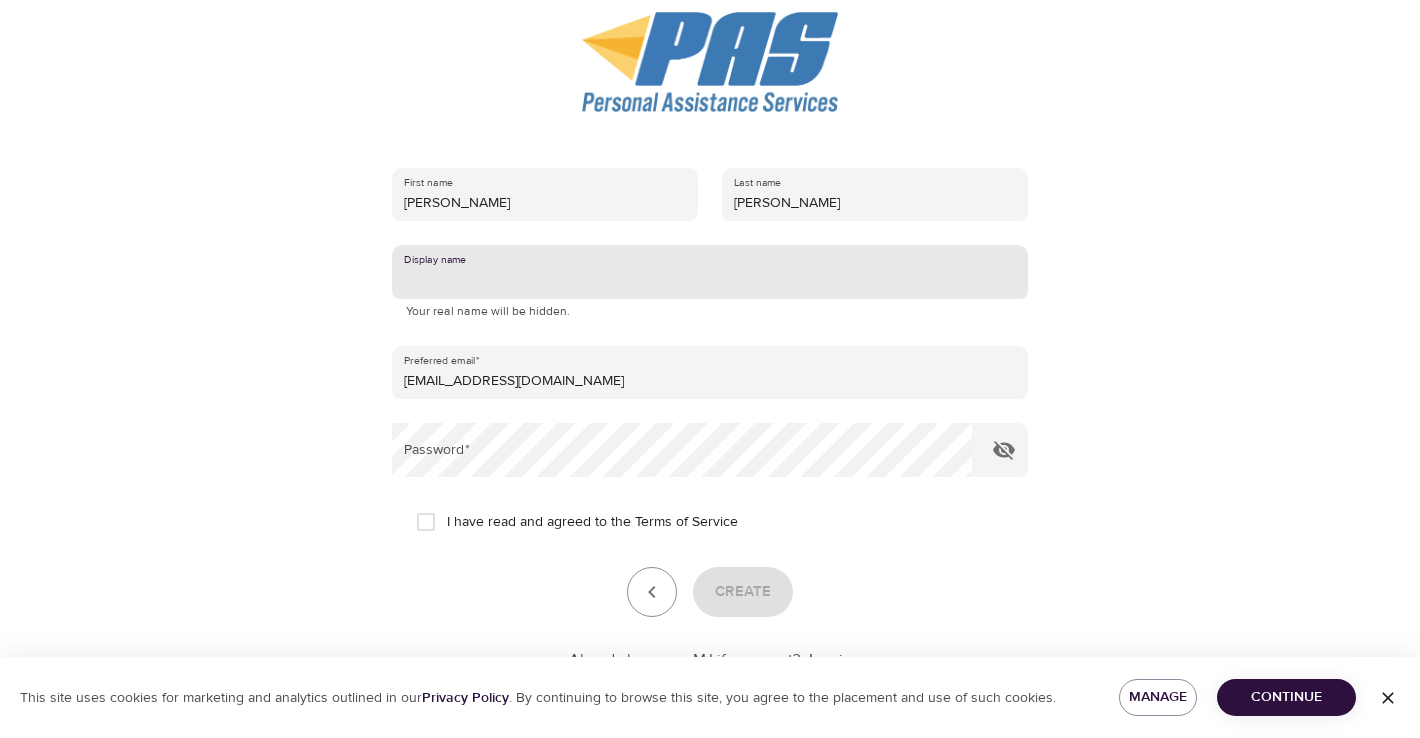 type on "K" 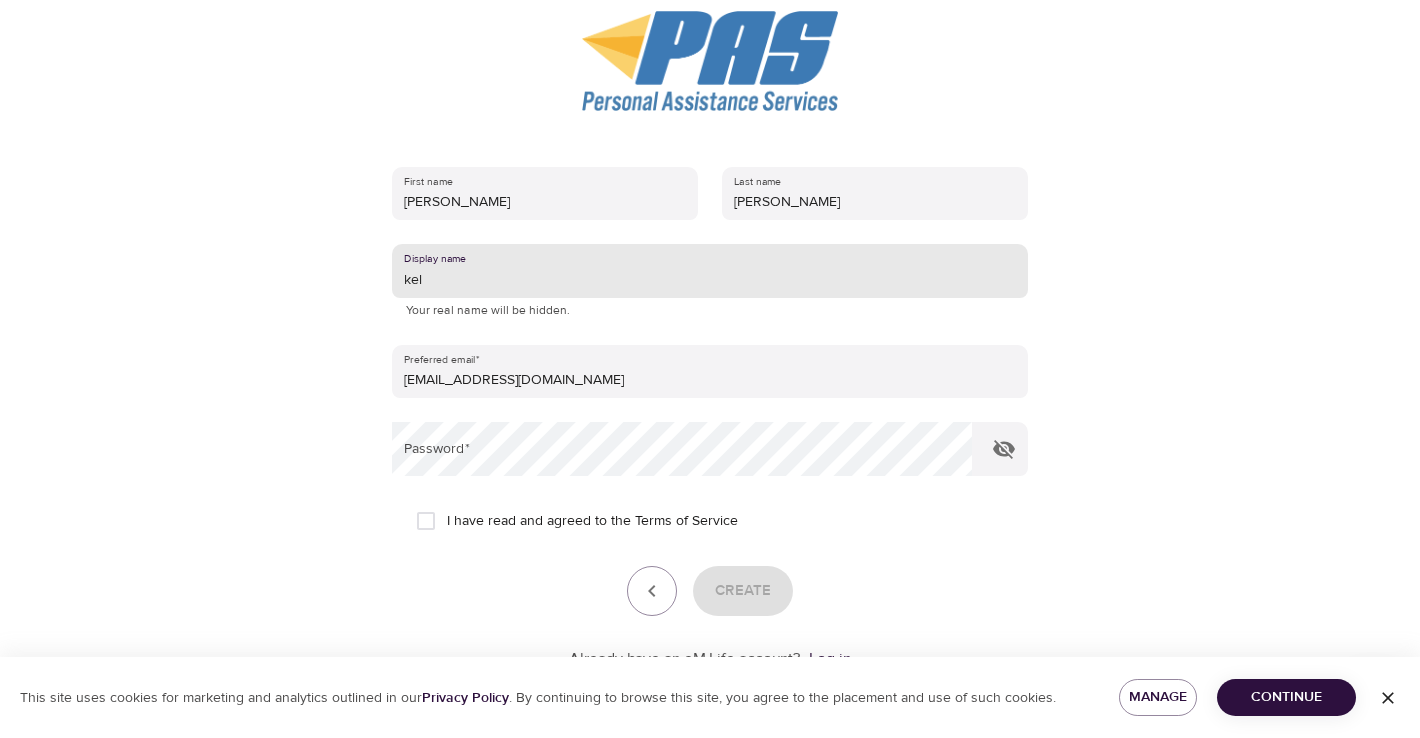 type on "kel" 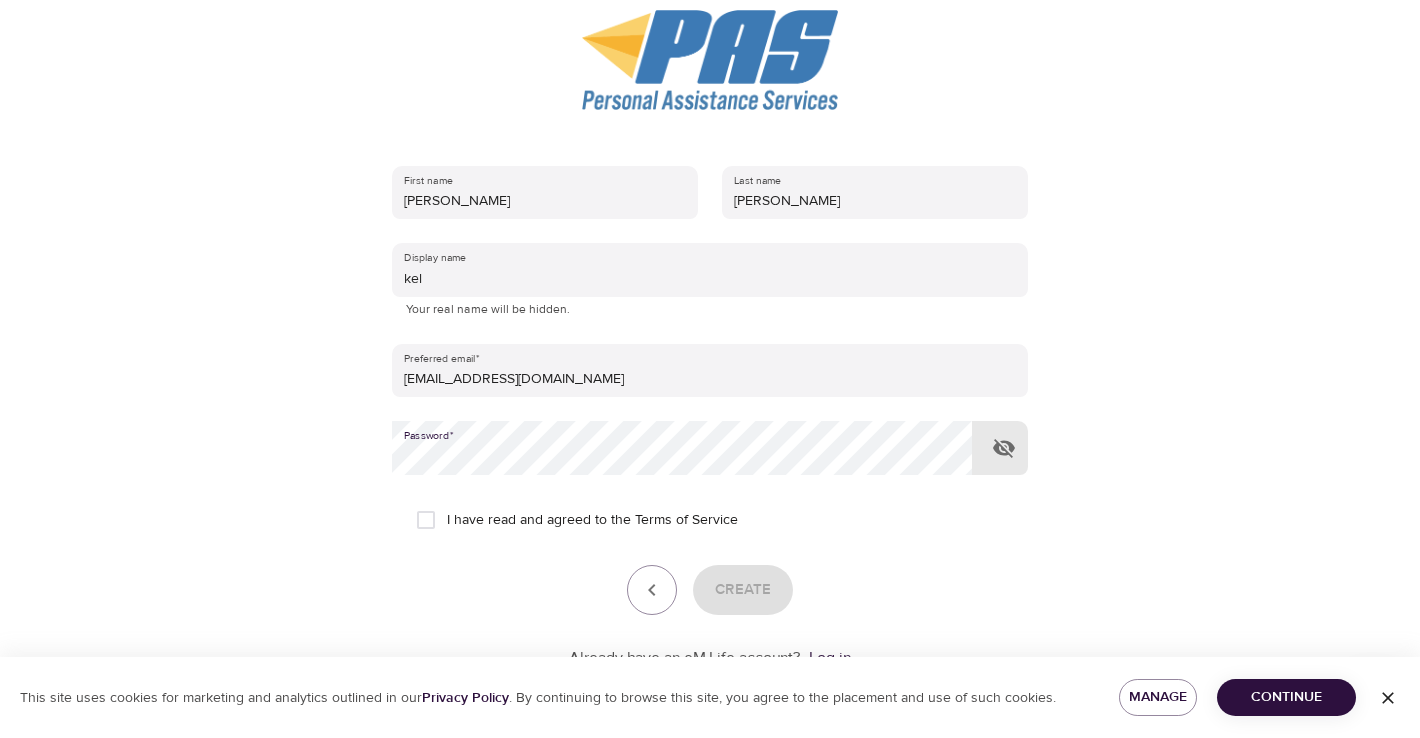 scroll, scrollTop: 230, scrollLeft: 0, axis: vertical 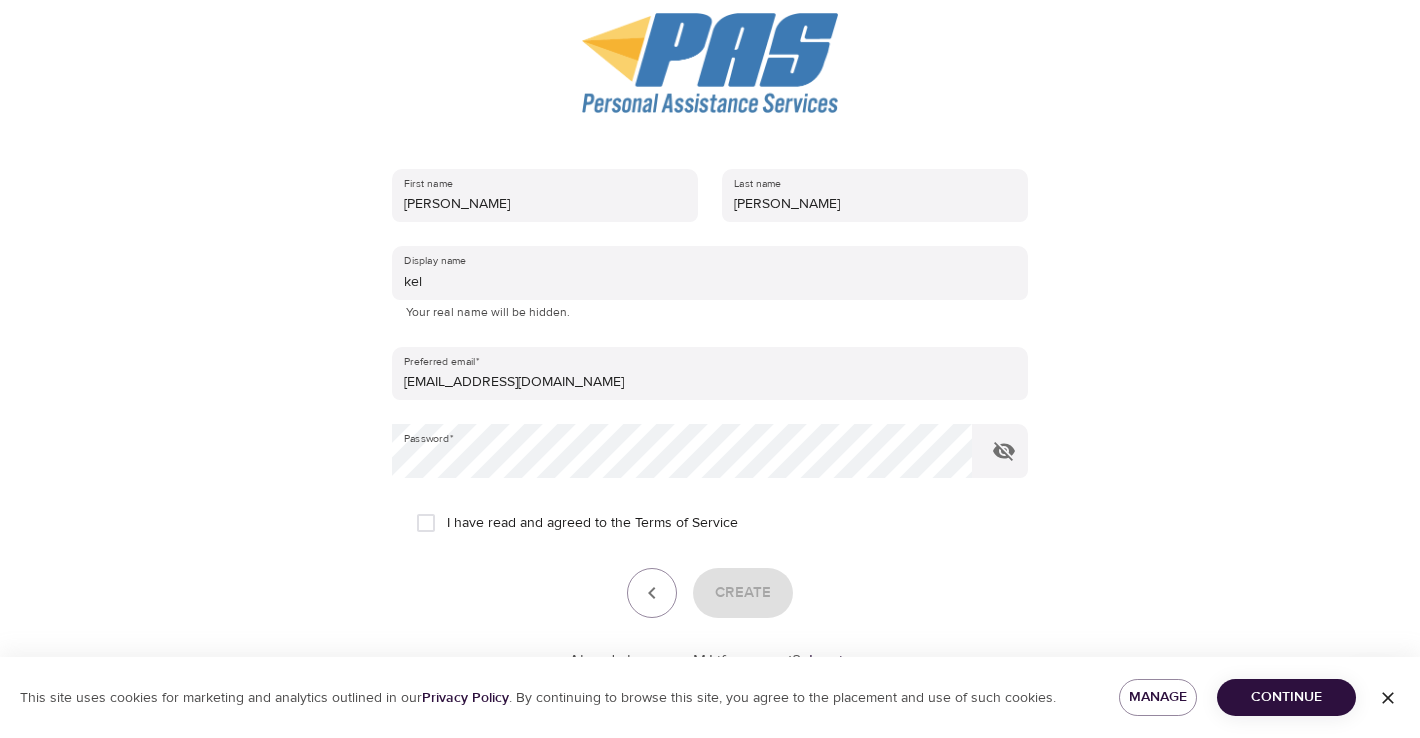 click on "I have read and agreed to the    Terms of Service" at bounding box center [592, 523] 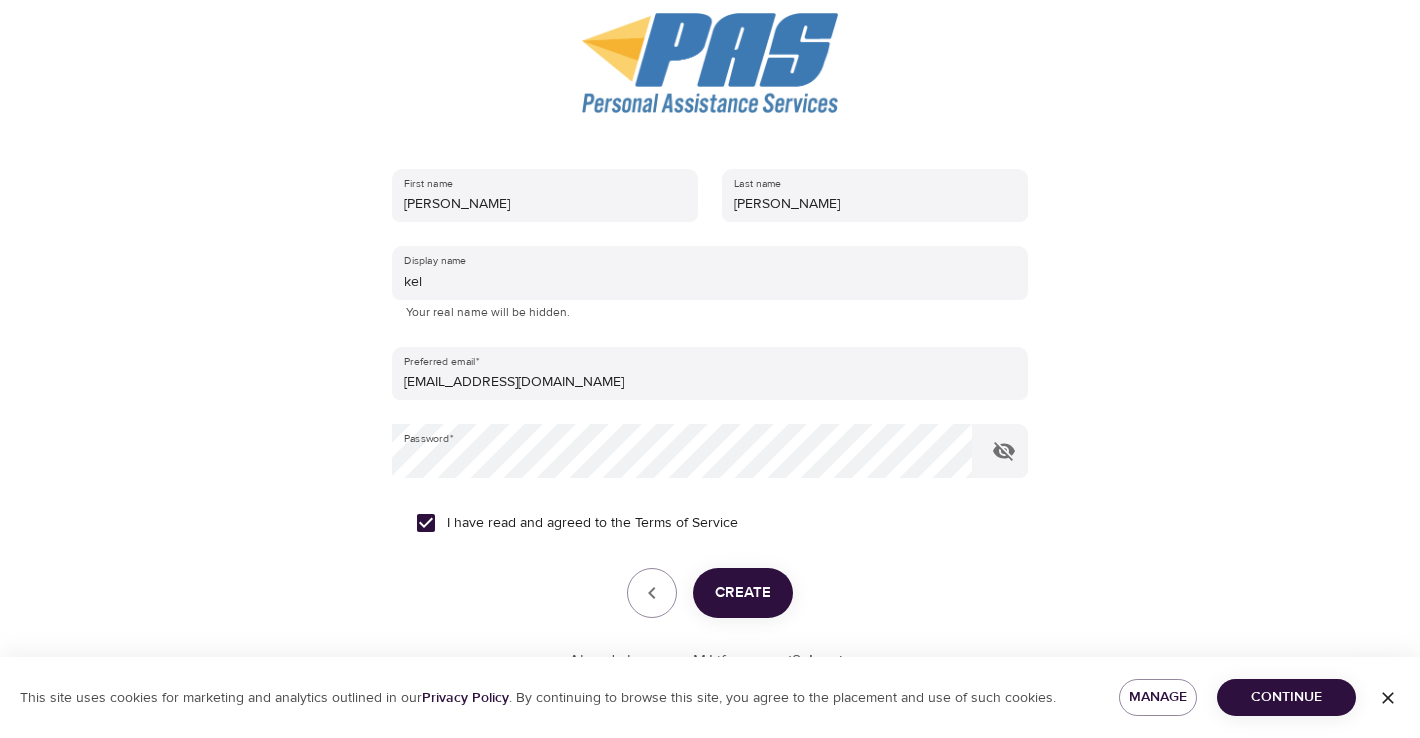 click on "Create" at bounding box center (743, 593) 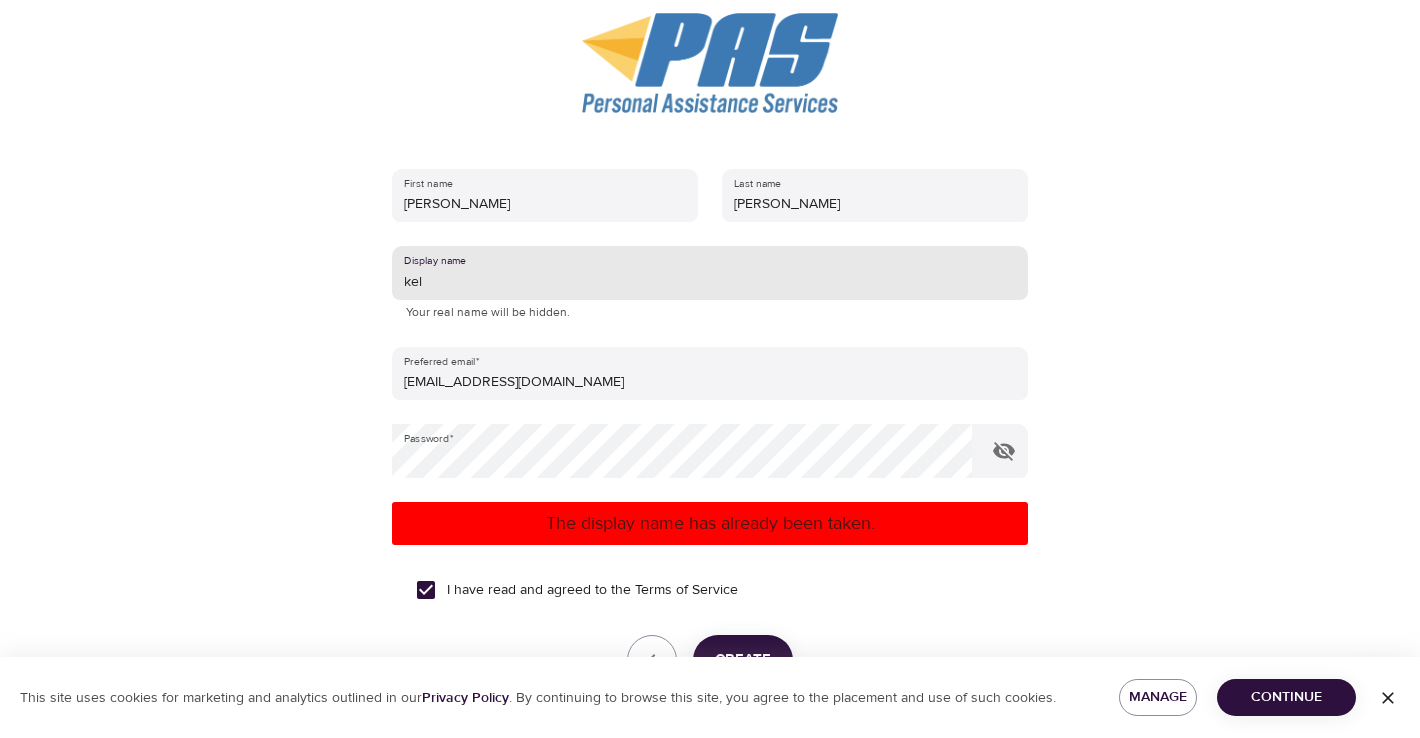 click on "kel" at bounding box center [710, 273] 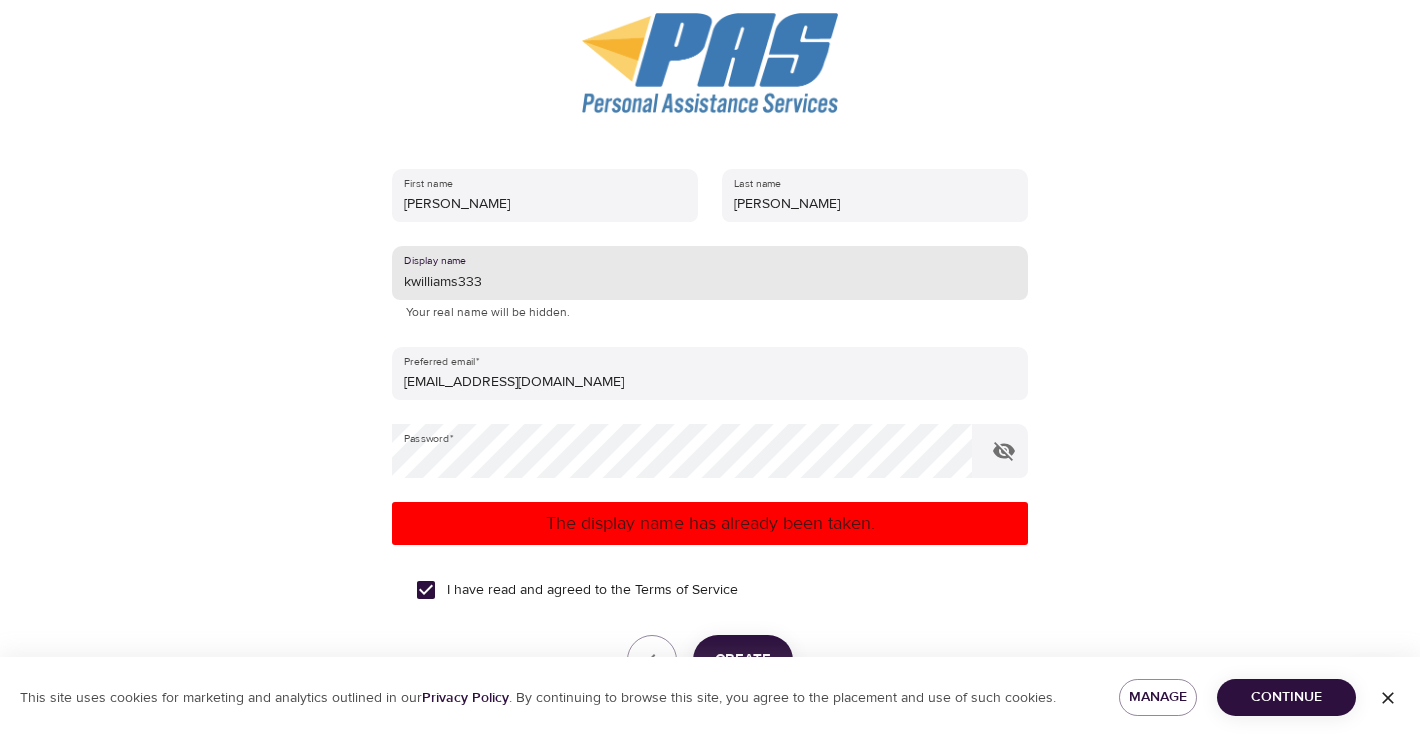 type on "kwilliams333" 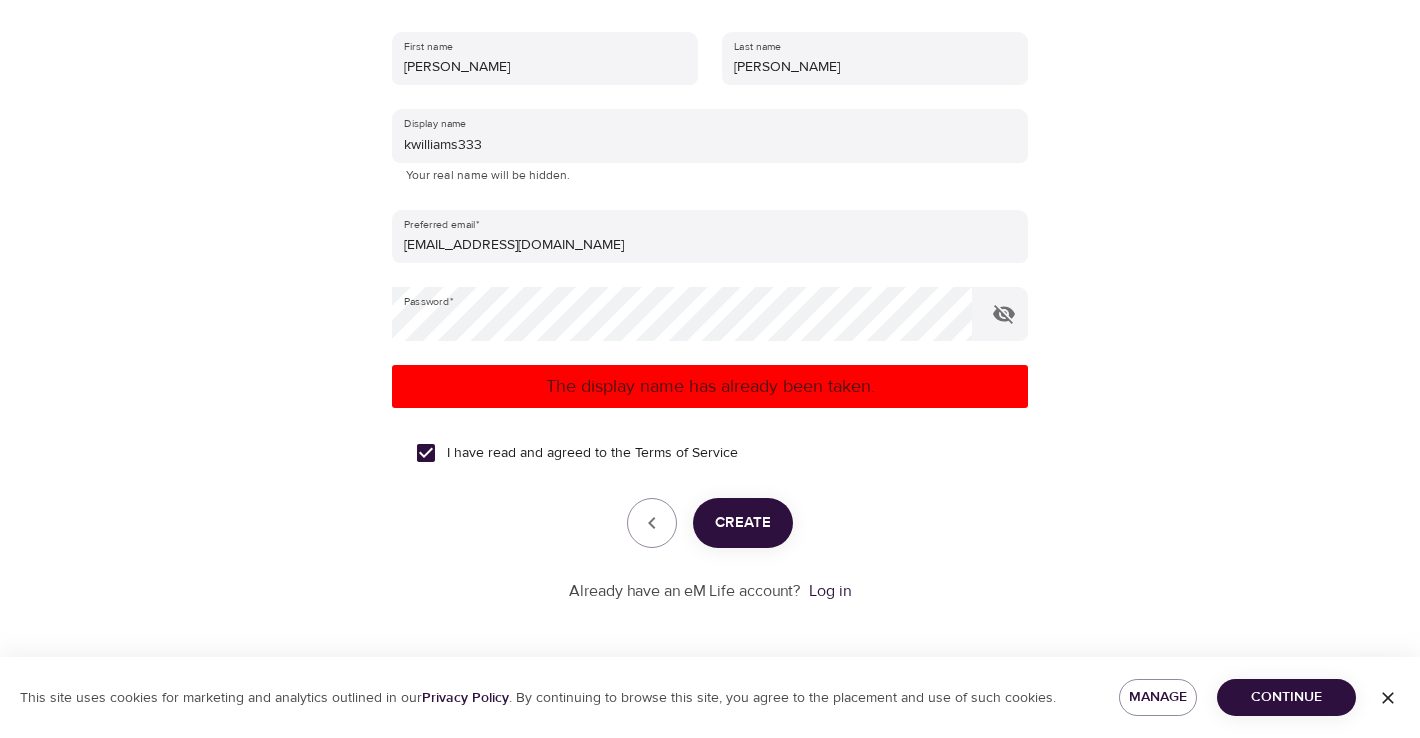 click on "Create" at bounding box center (743, 523) 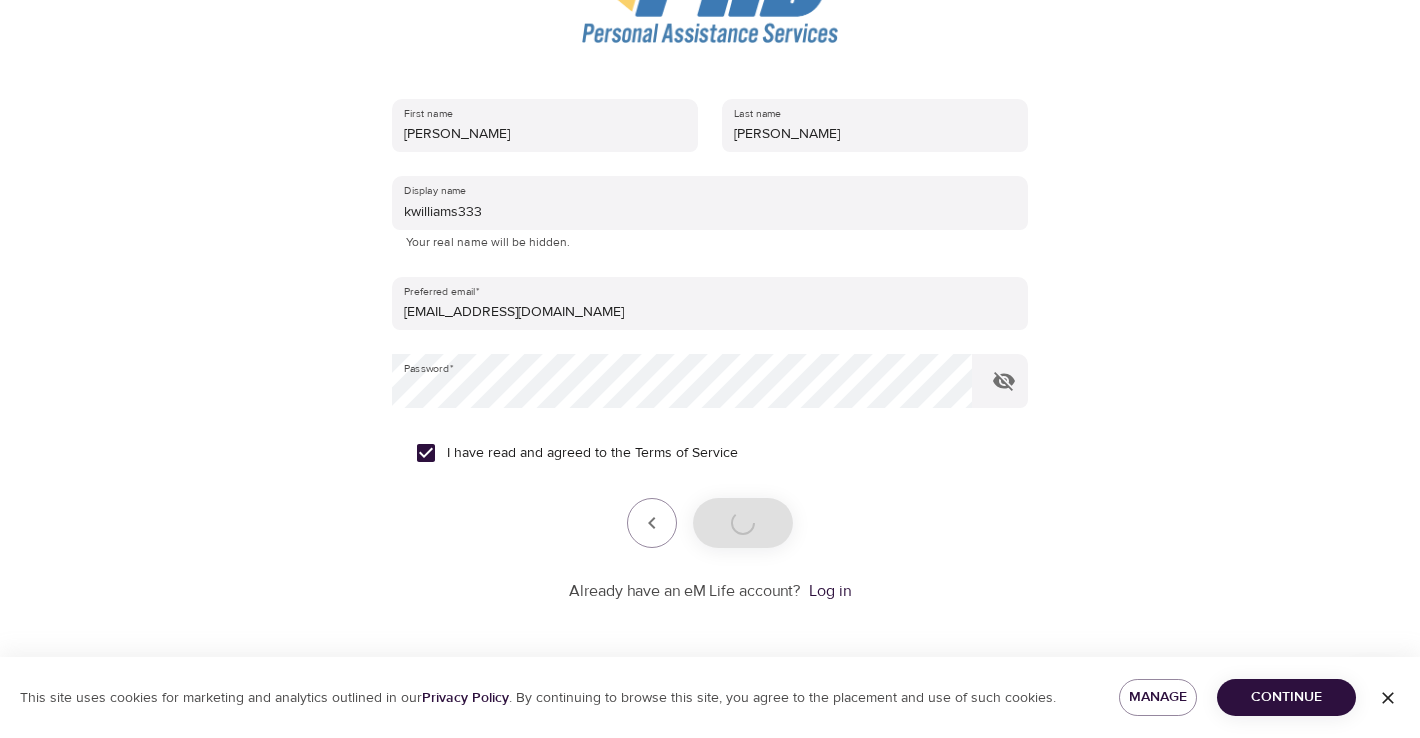 scroll, scrollTop: 300, scrollLeft: 0, axis: vertical 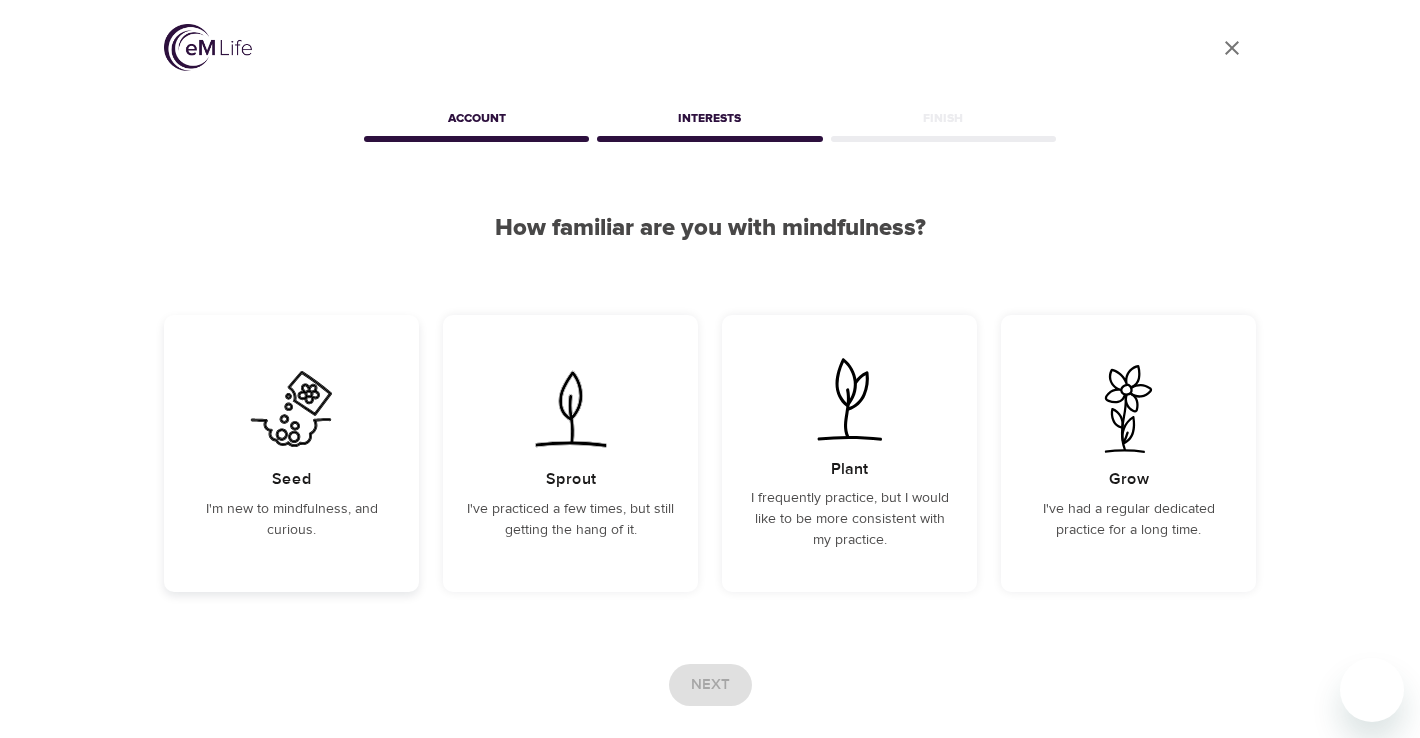 click on "Seed I'm new to mindfulness, and curious." at bounding box center (291, 453) 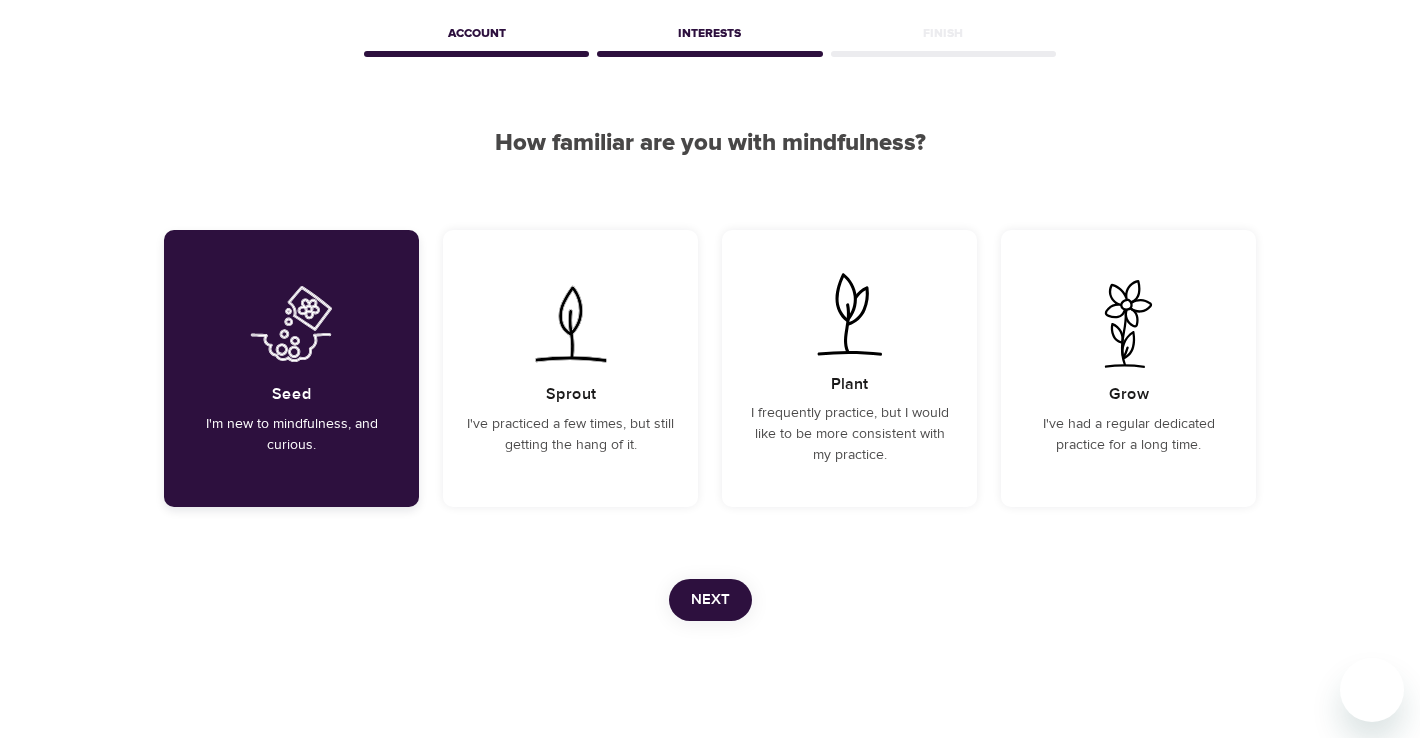 scroll, scrollTop: 111, scrollLeft: 0, axis: vertical 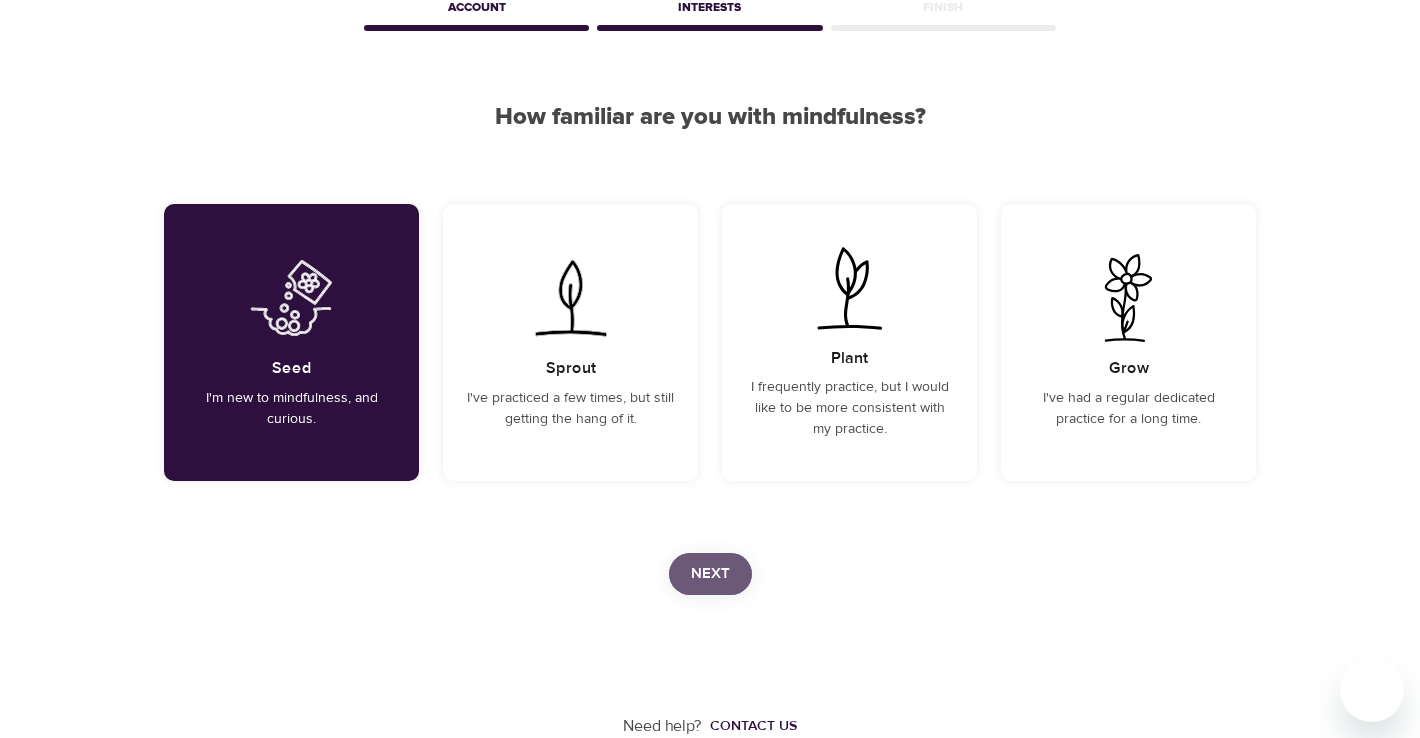 click on "Next" at bounding box center (710, 574) 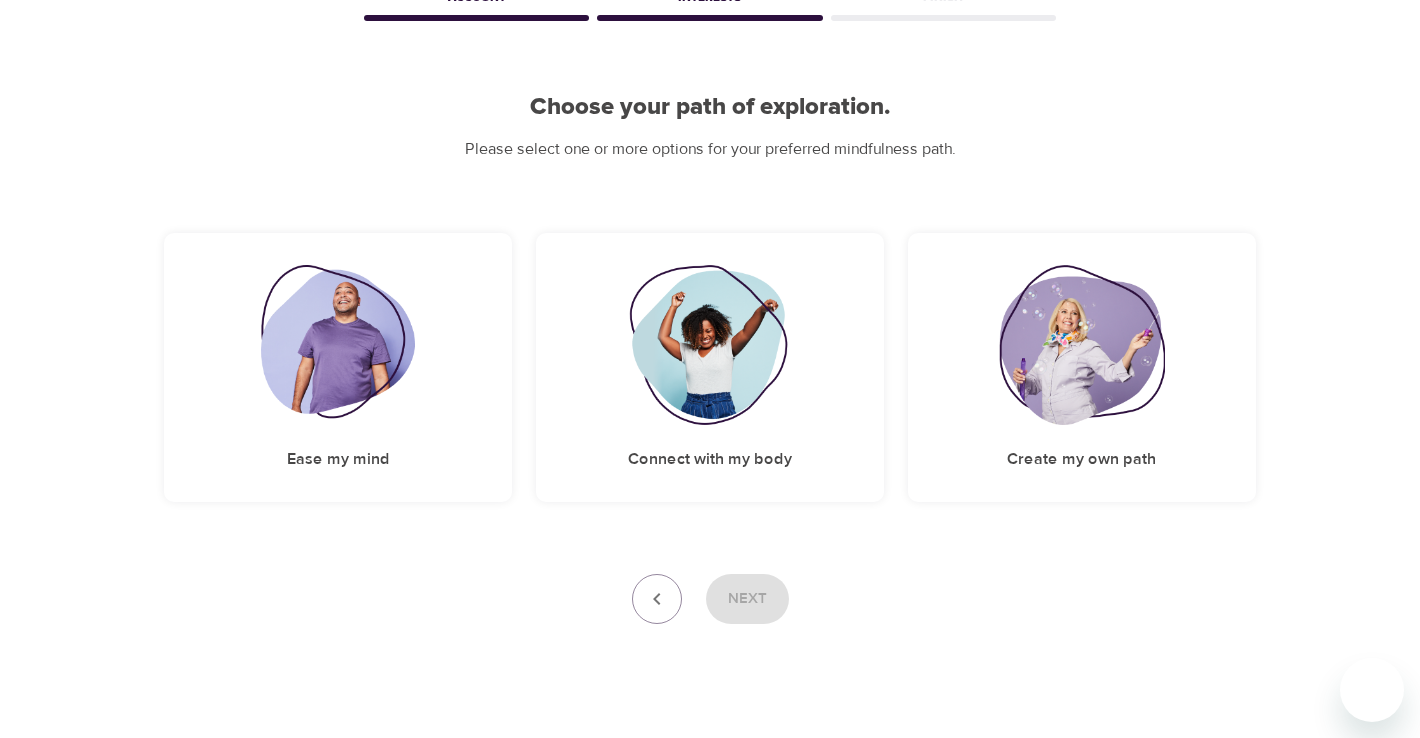 scroll, scrollTop: 122, scrollLeft: 0, axis: vertical 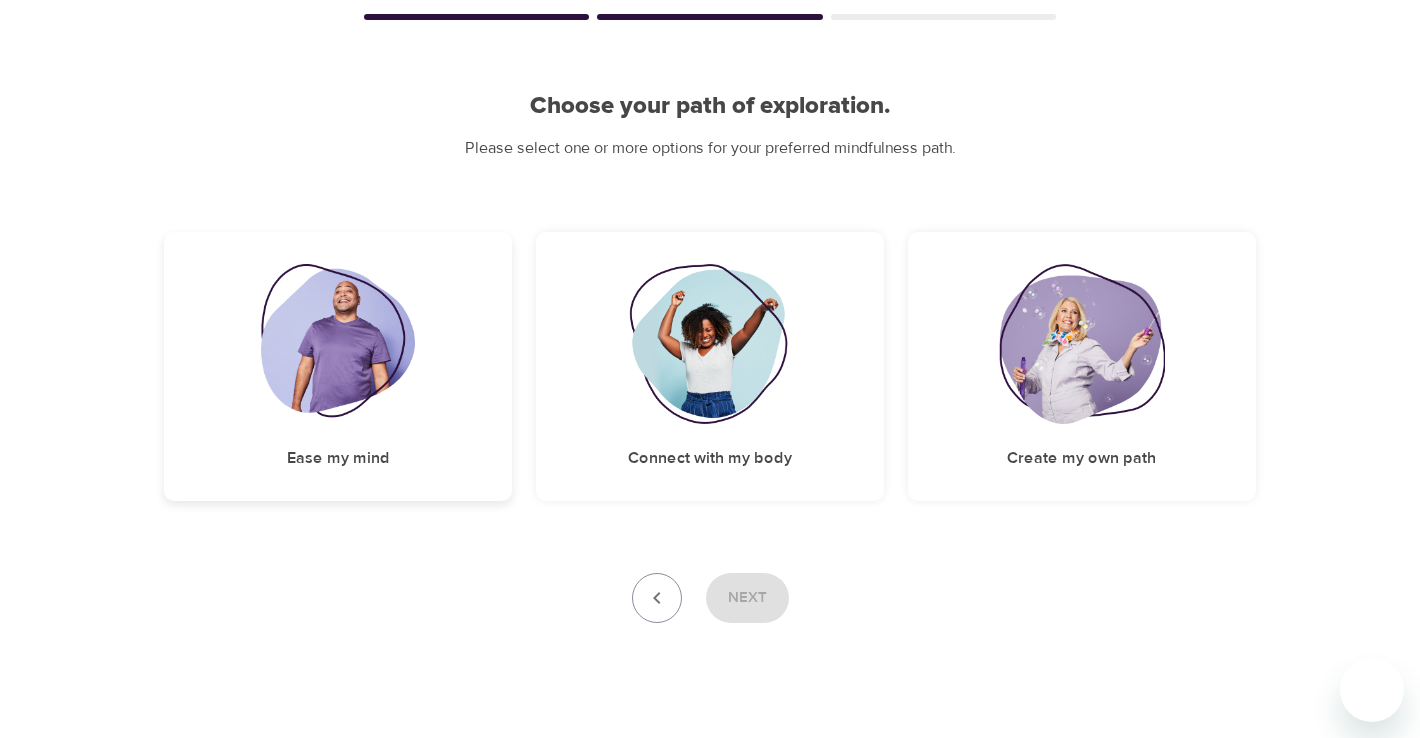 click at bounding box center (338, 344) 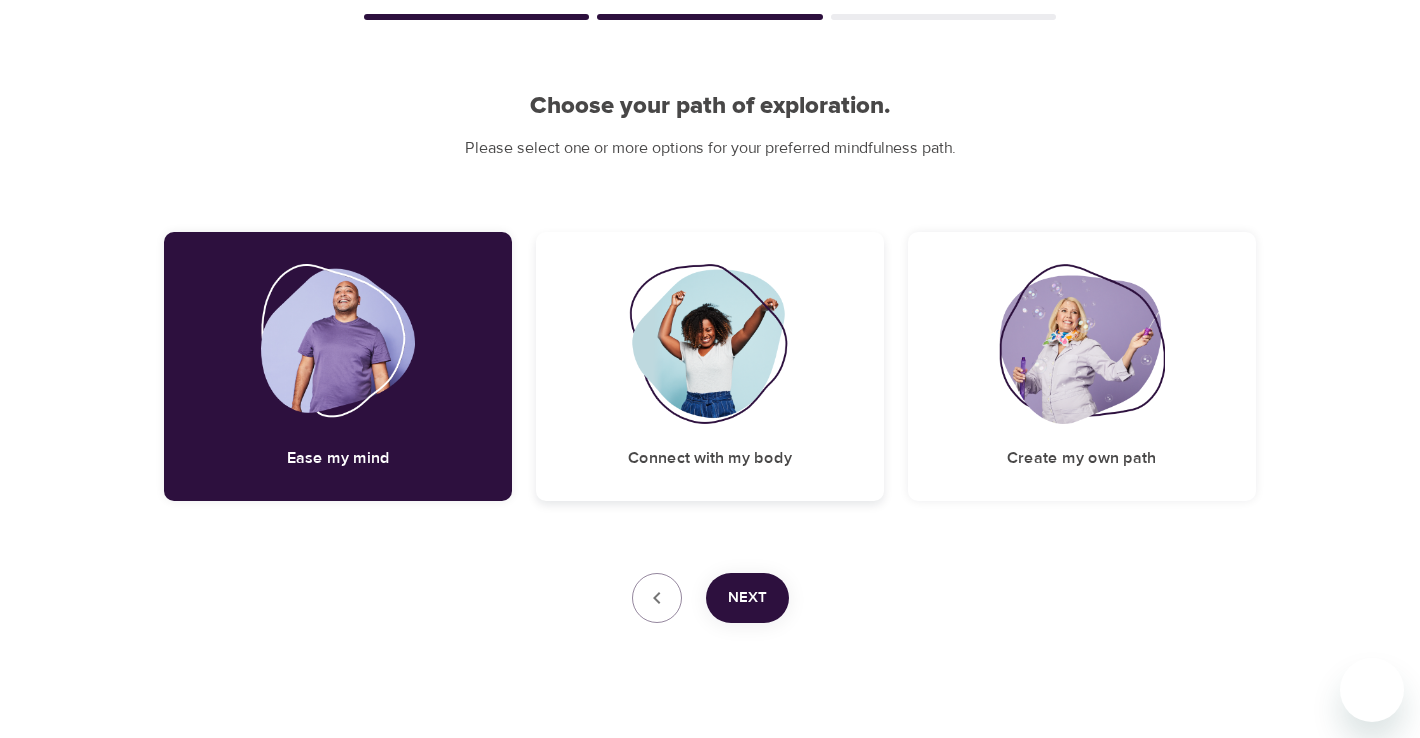 click on "Connect with my body" at bounding box center [710, 366] 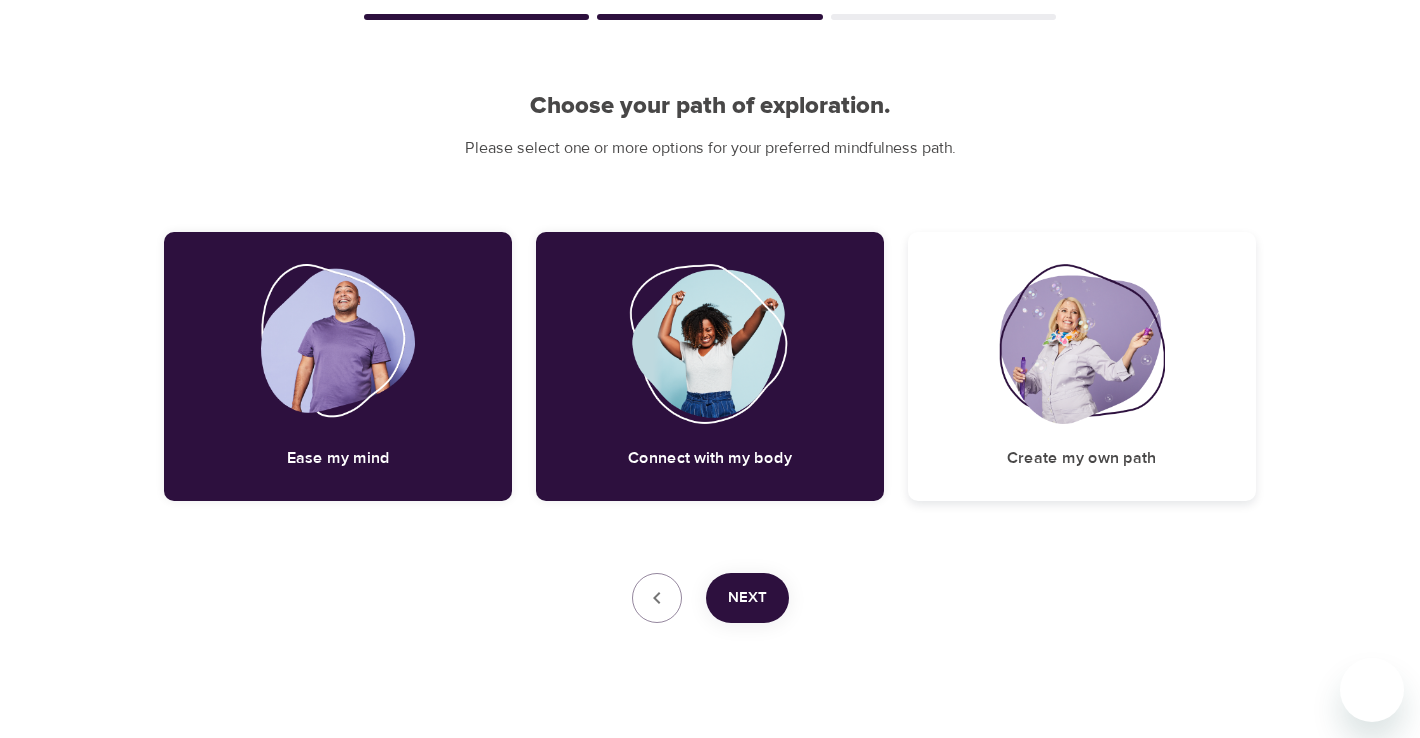 click at bounding box center [1082, 344] 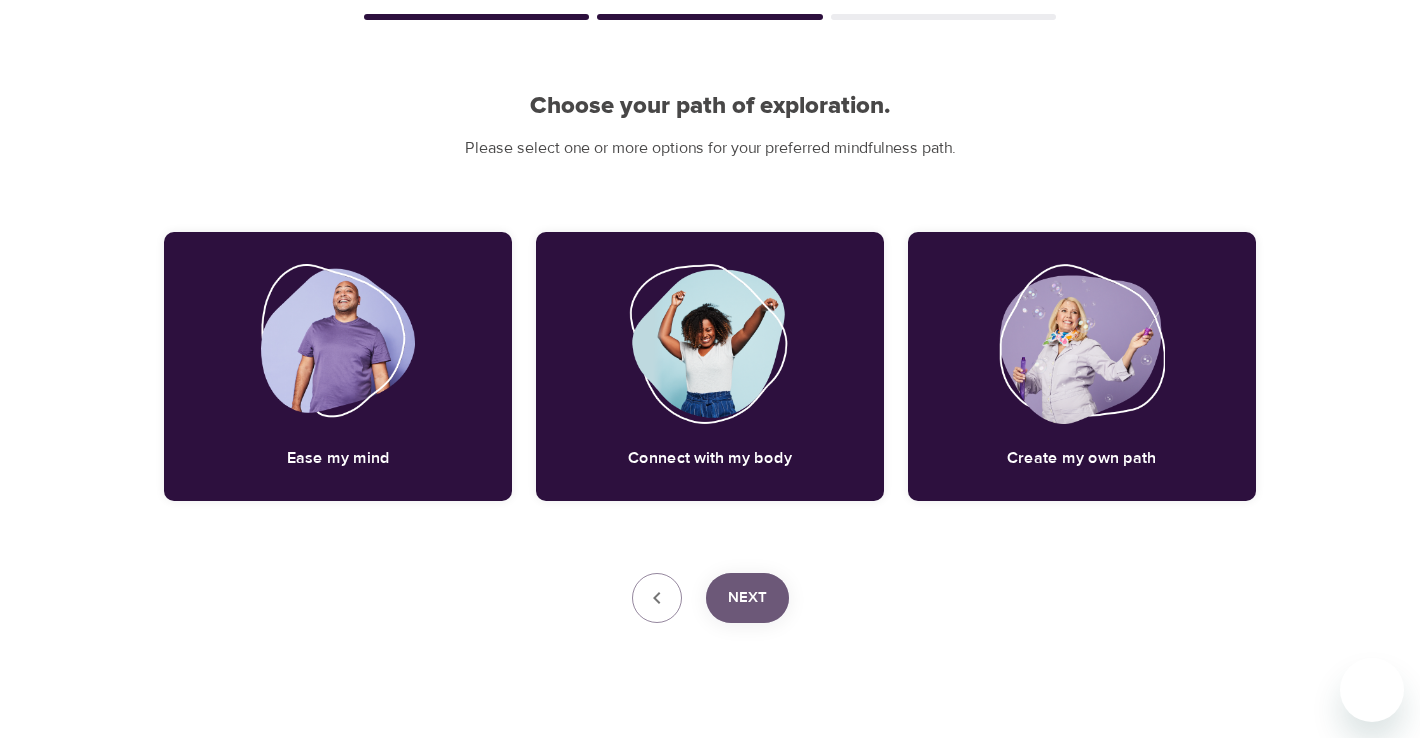 click on "Next" at bounding box center [747, 598] 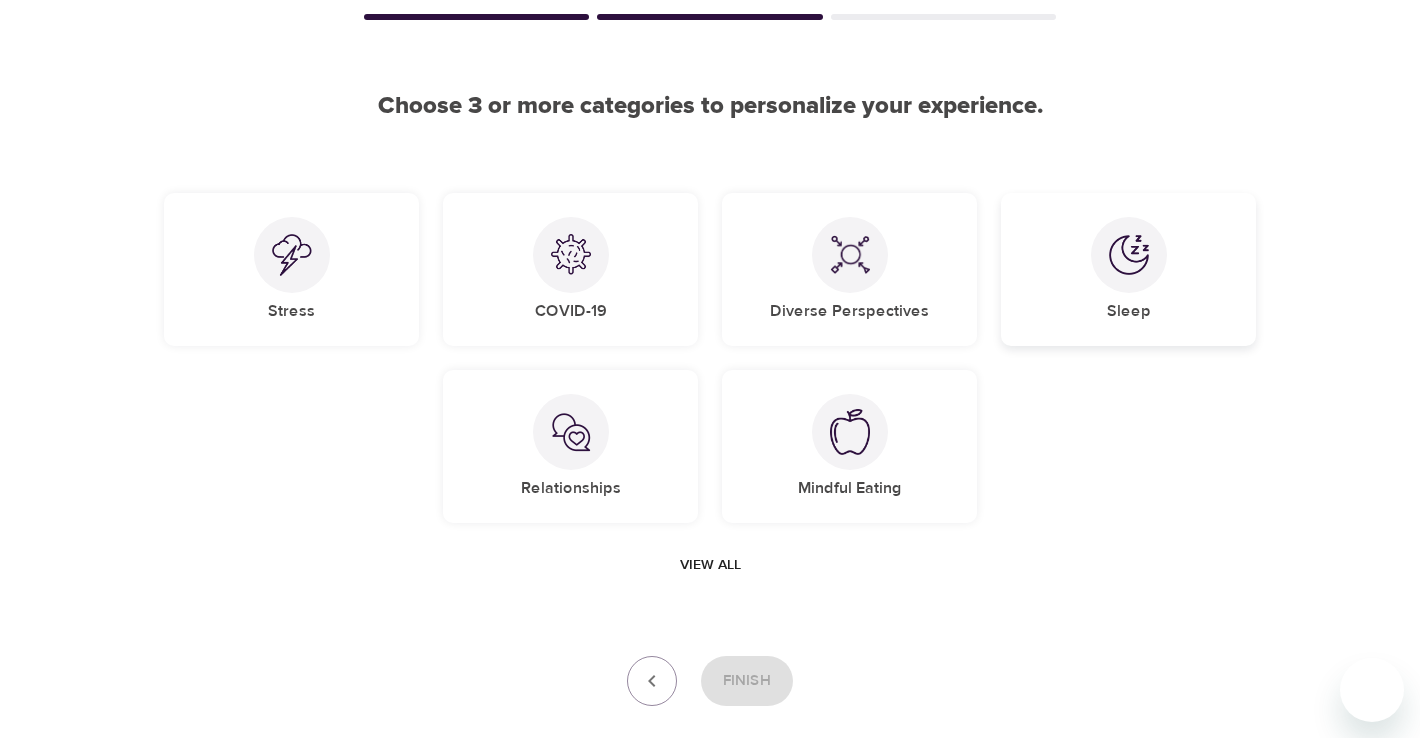 click at bounding box center (1129, 255) 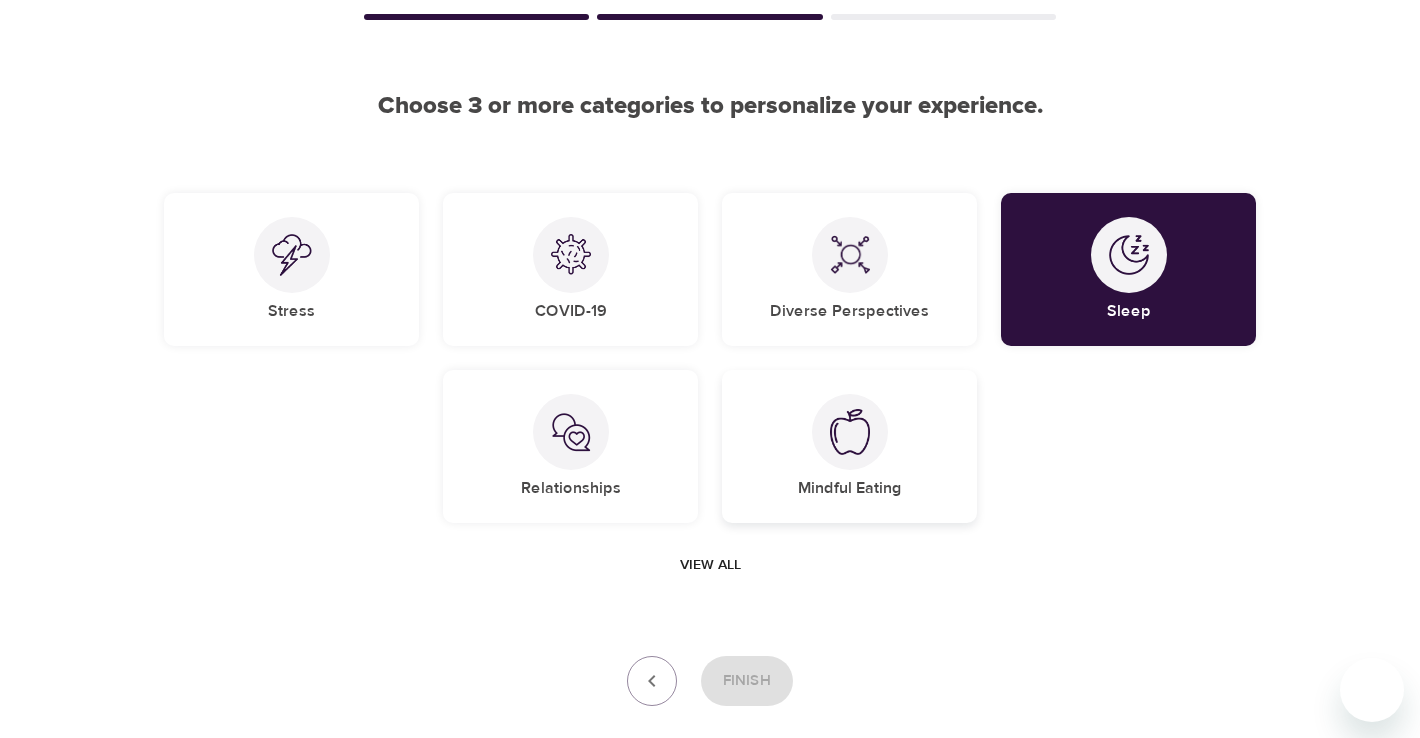 click at bounding box center [850, 432] 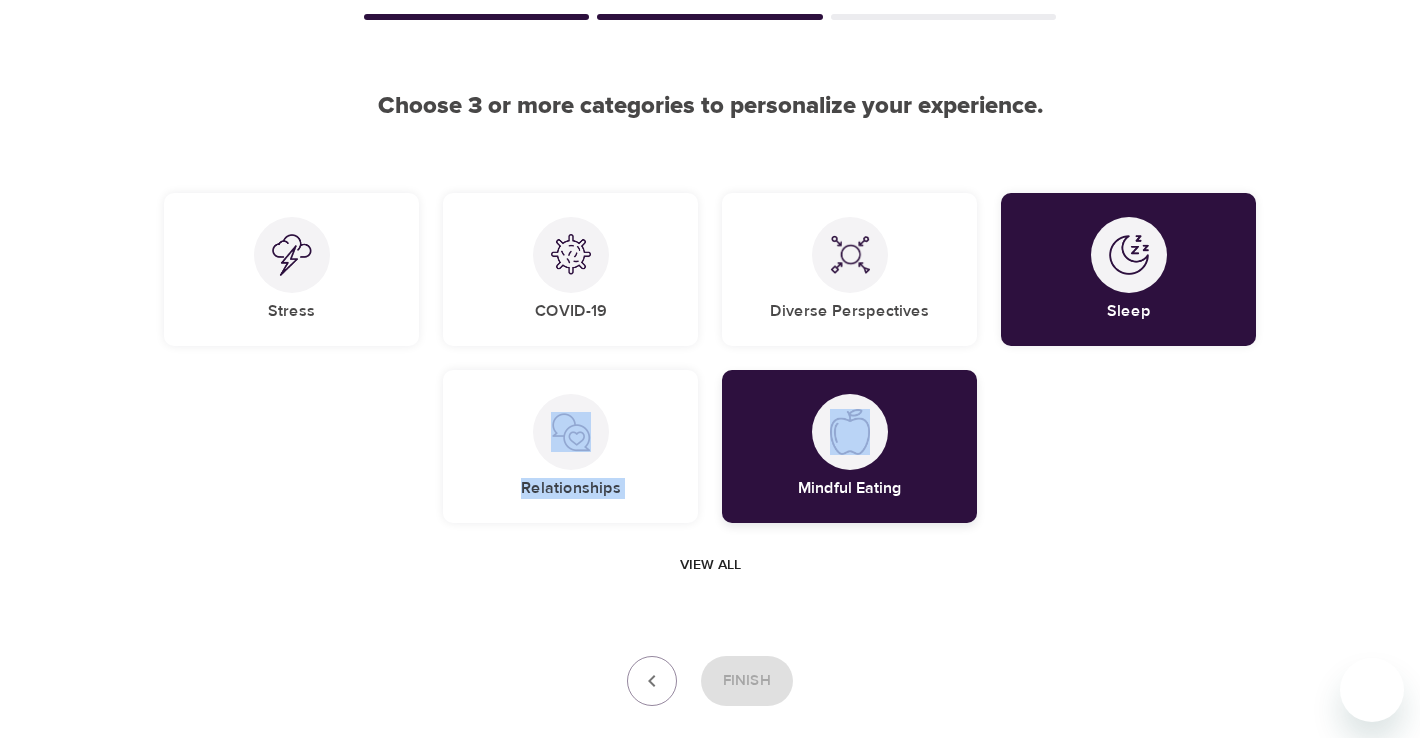drag, startPoint x: 540, startPoint y: 438, endPoint x: 947, endPoint y: 465, distance: 407.8946 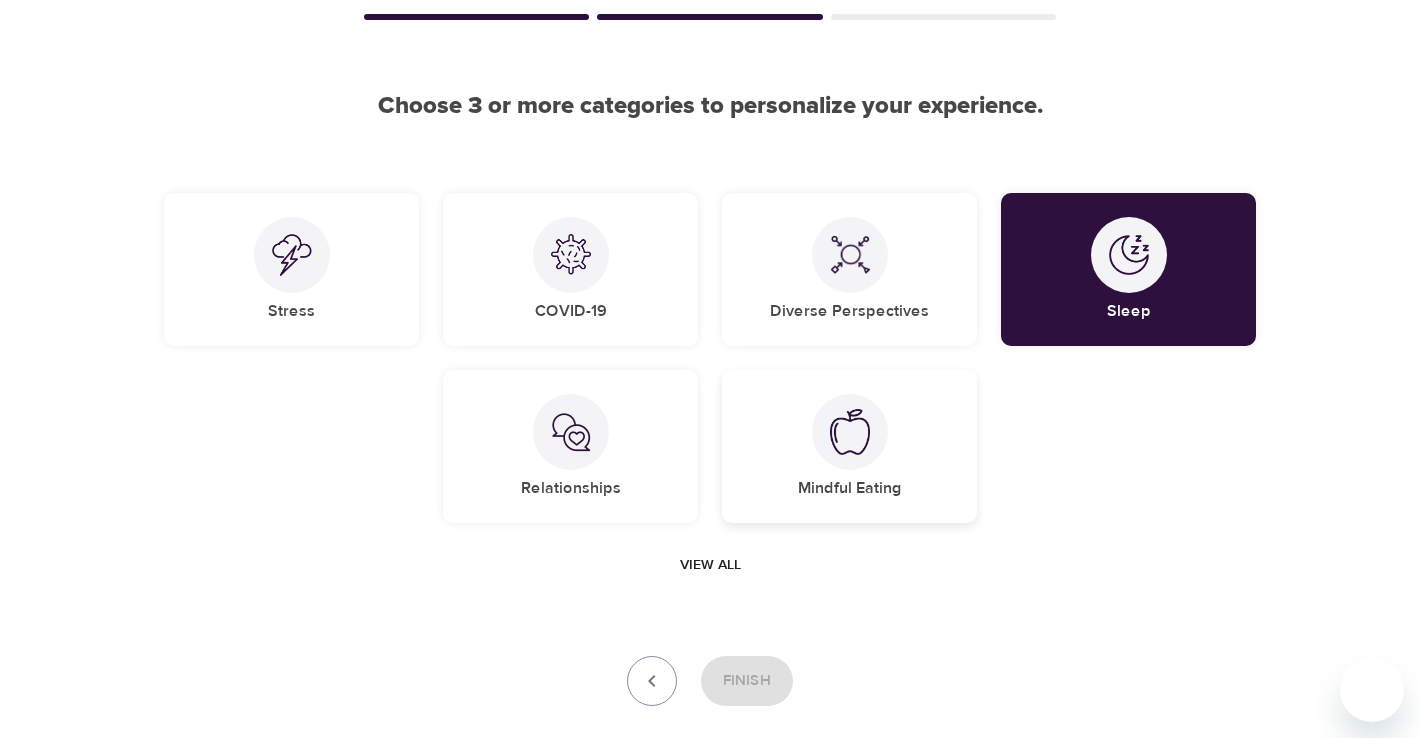 drag, startPoint x: 843, startPoint y: 451, endPoint x: 723, endPoint y: 434, distance: 121.19818 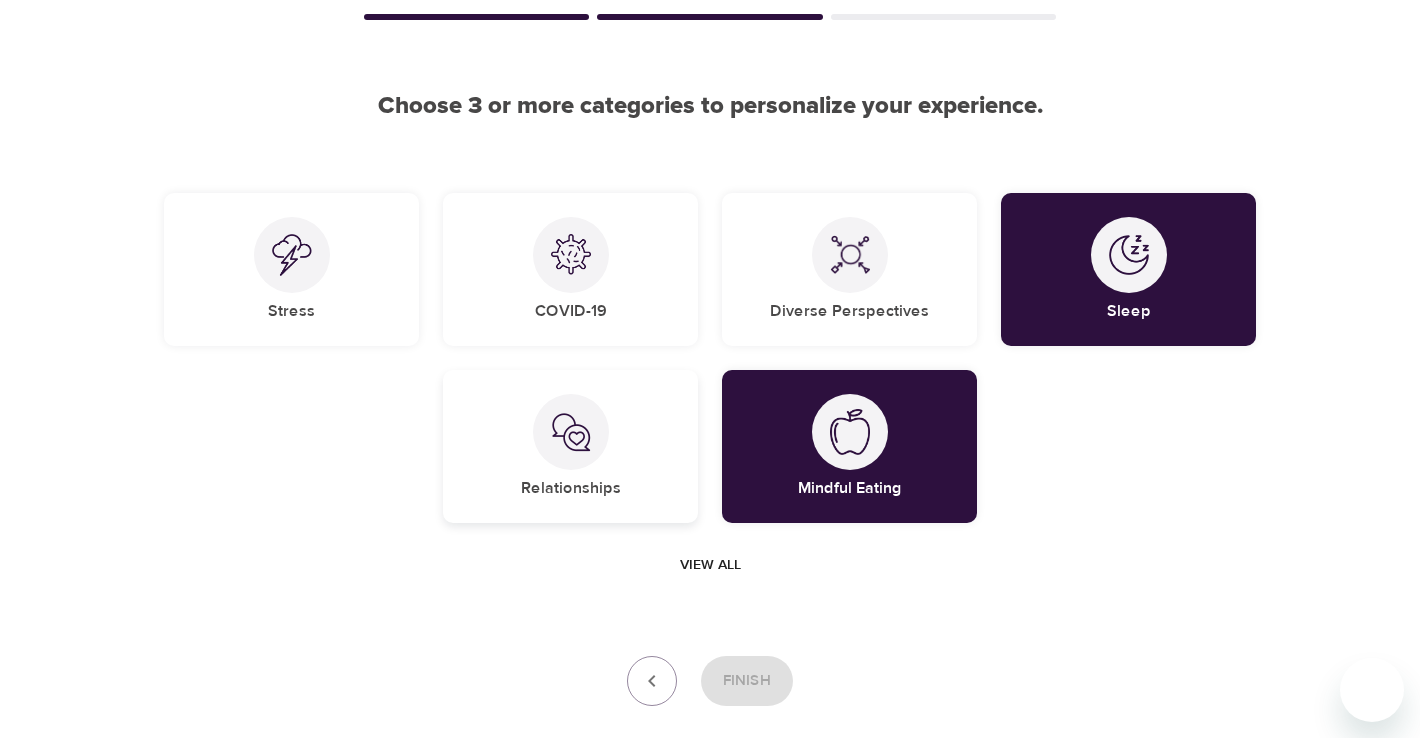 drag, startPoint x: 653, startPoint y: 430, endPoint x: 585, endPoint y: 408, distance: 71.470276 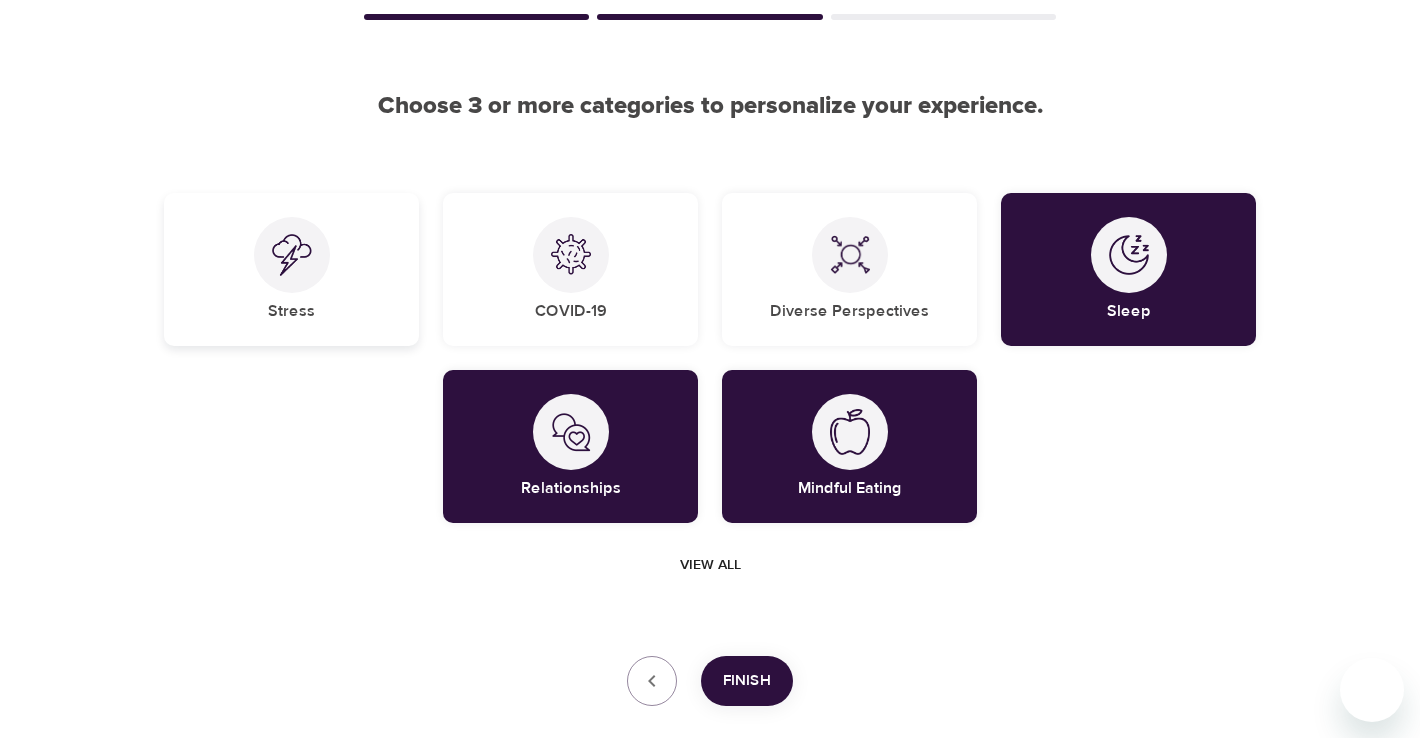 click on "Stress" at bounding box center [291, 269] 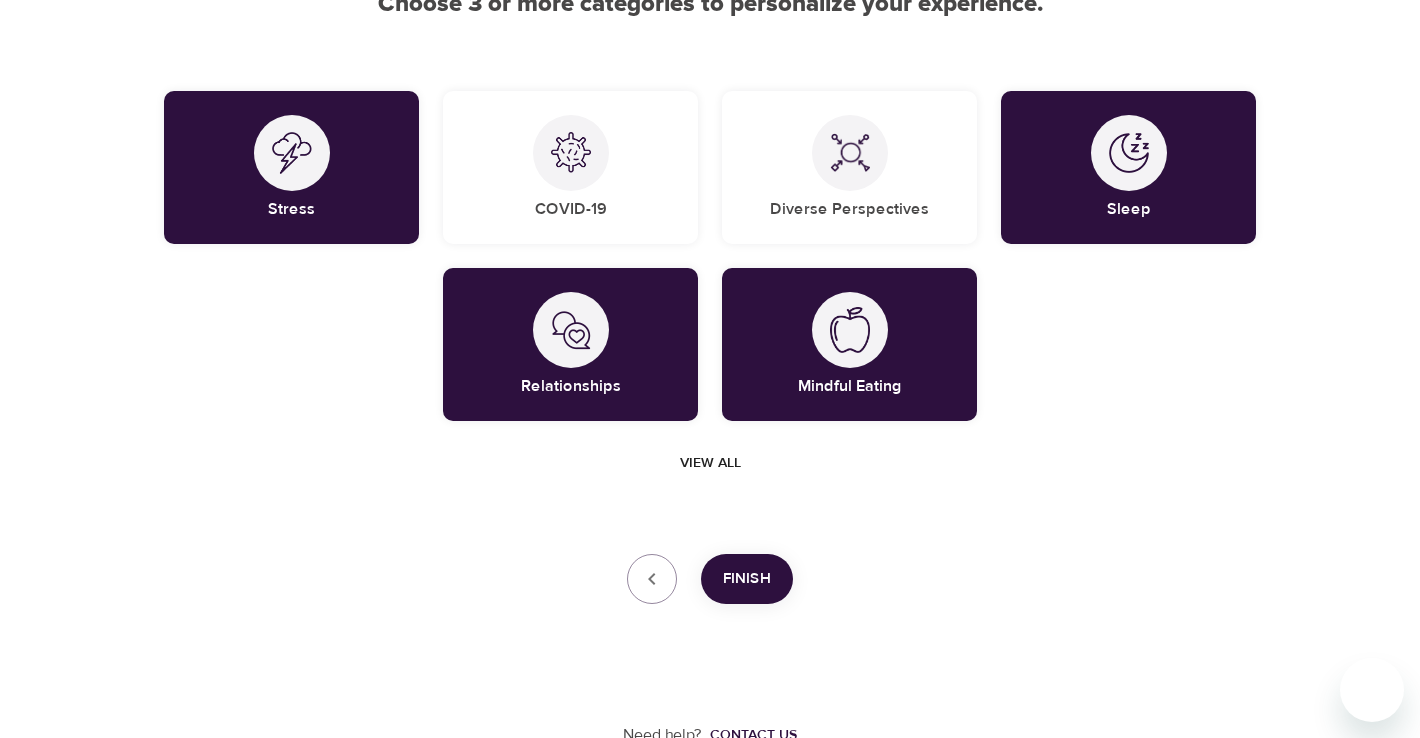 scroll, scrollTop: 225, scrollLeft: 0, axis: vertical 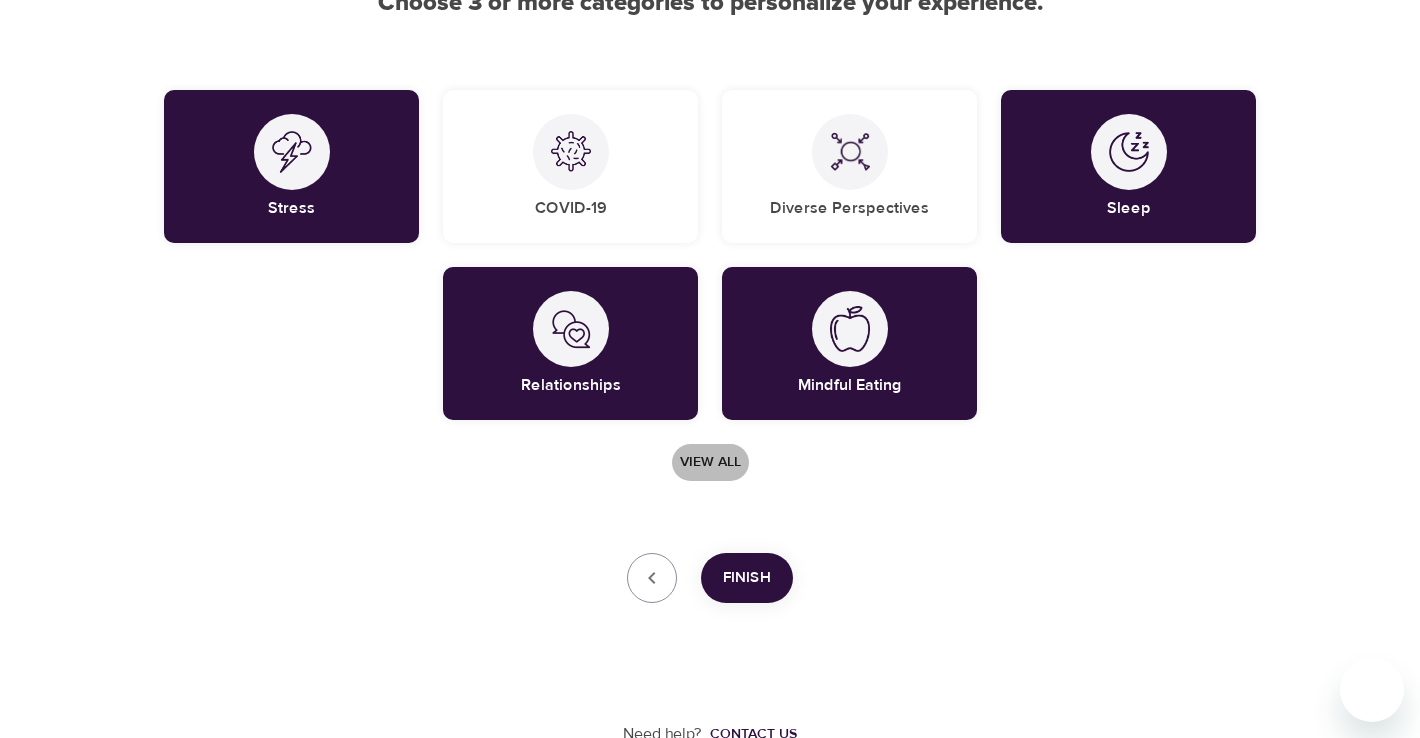 click on "View all" at bounding box center [710, 462] 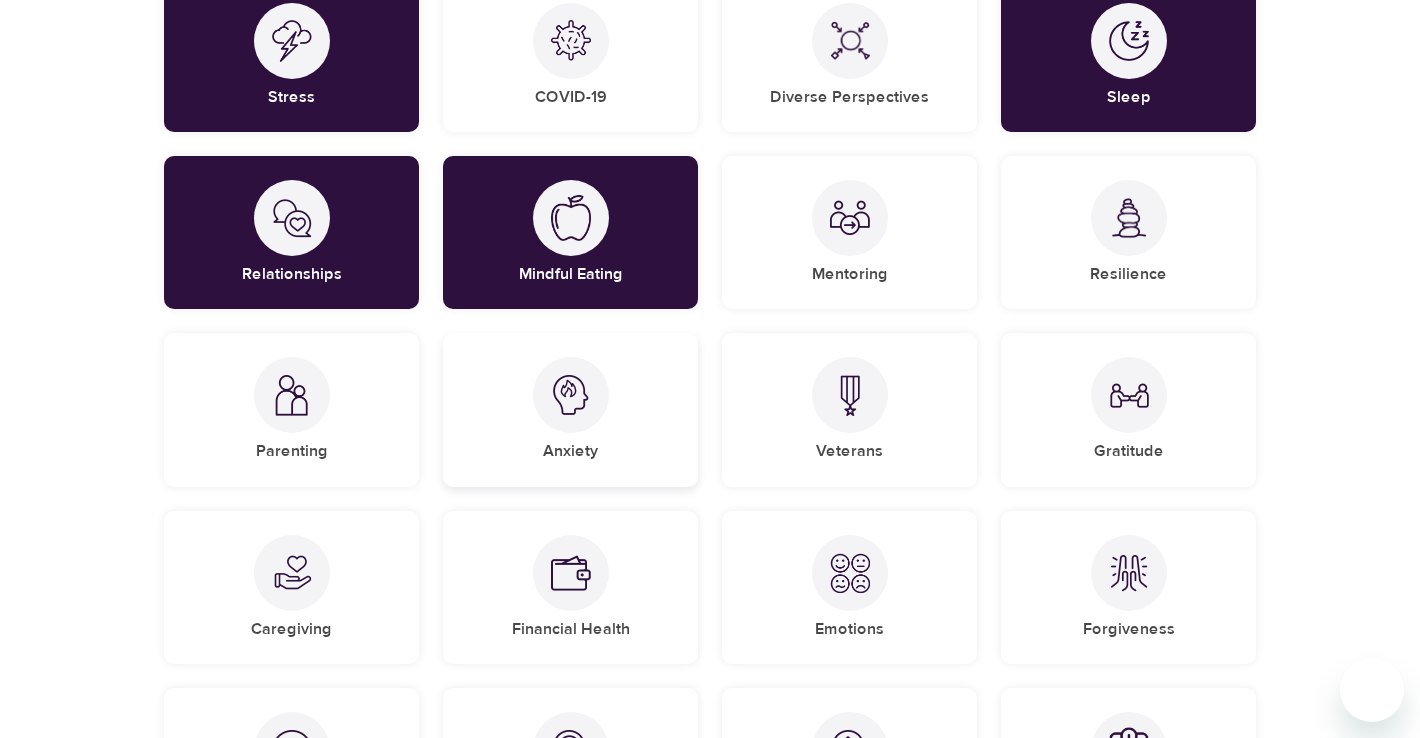 scroll, scrollTop: 337, scrollLeft: 0, axis: vertical 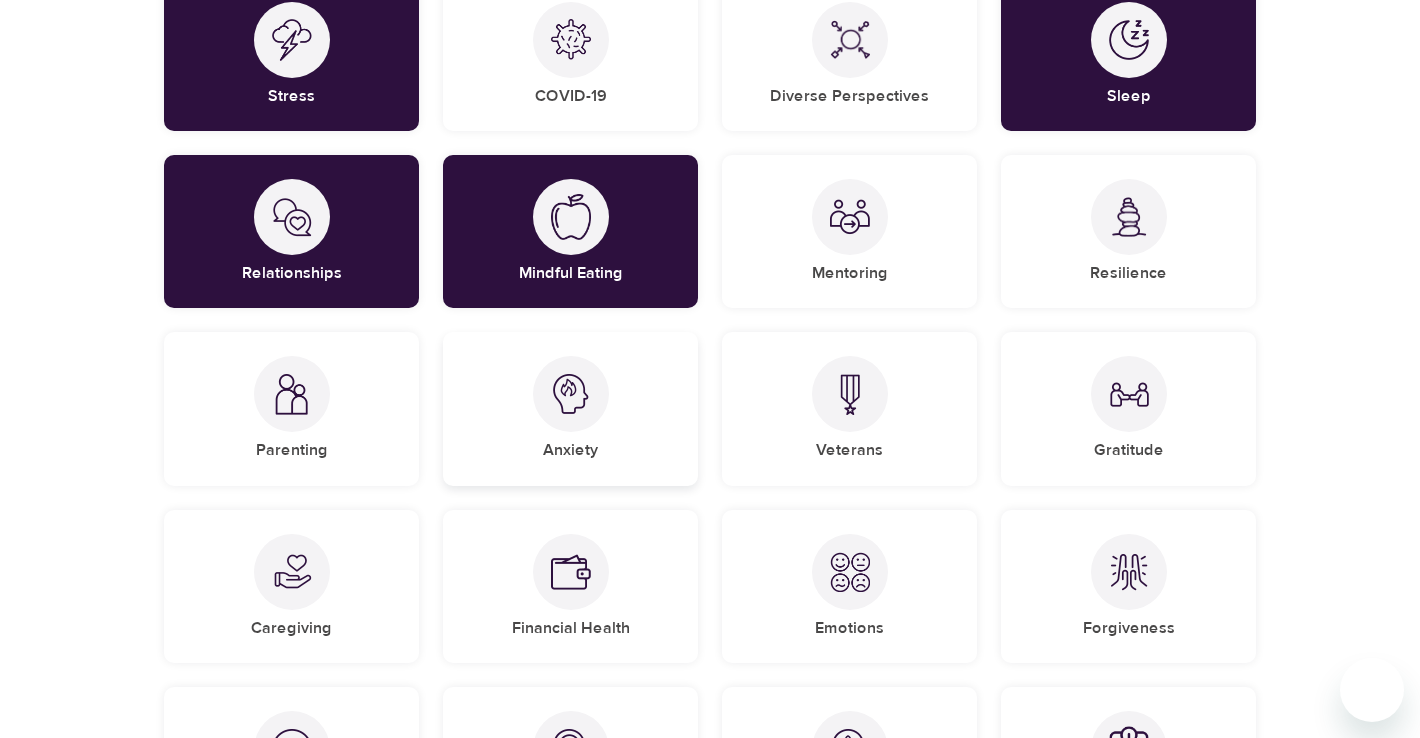 click on "Anxiety" at bounding box center (570, 408) 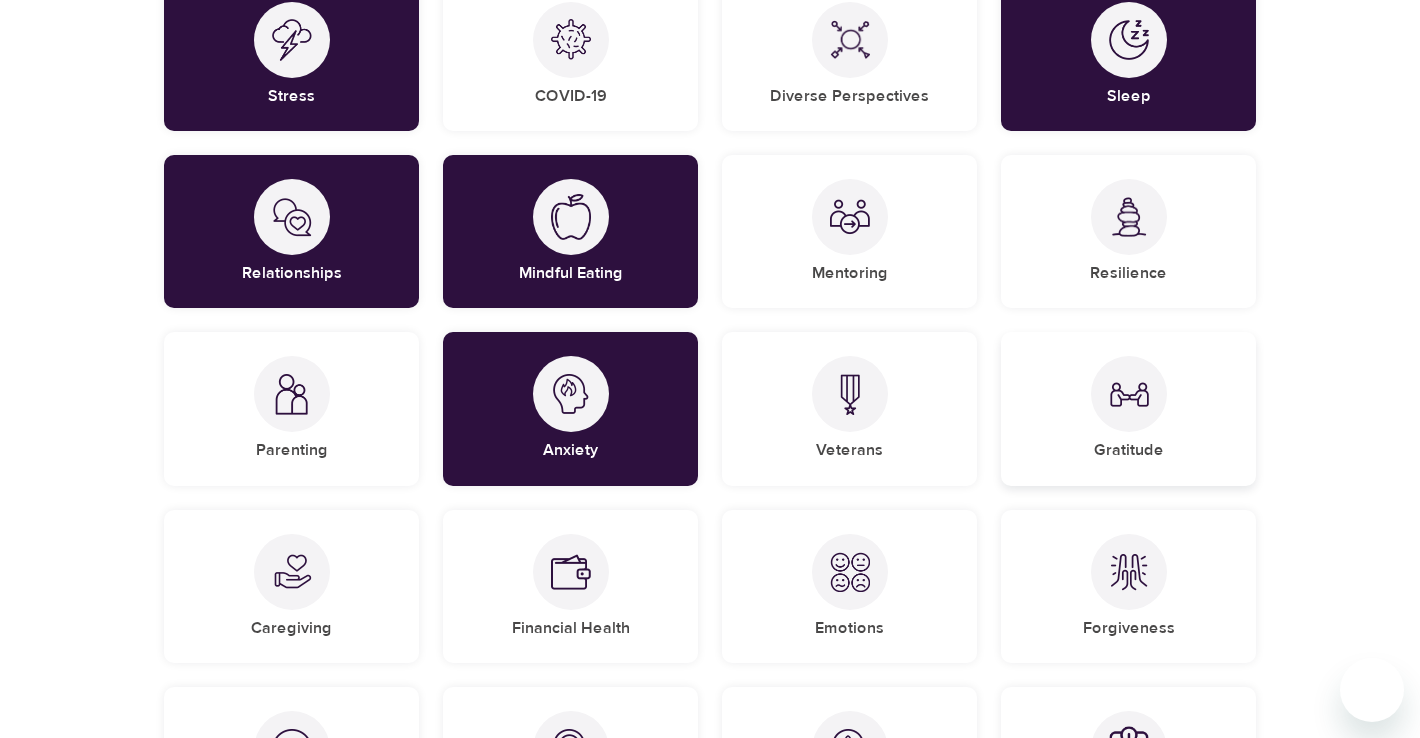 click on "Gratitude" at bounding box center (1128, 408) 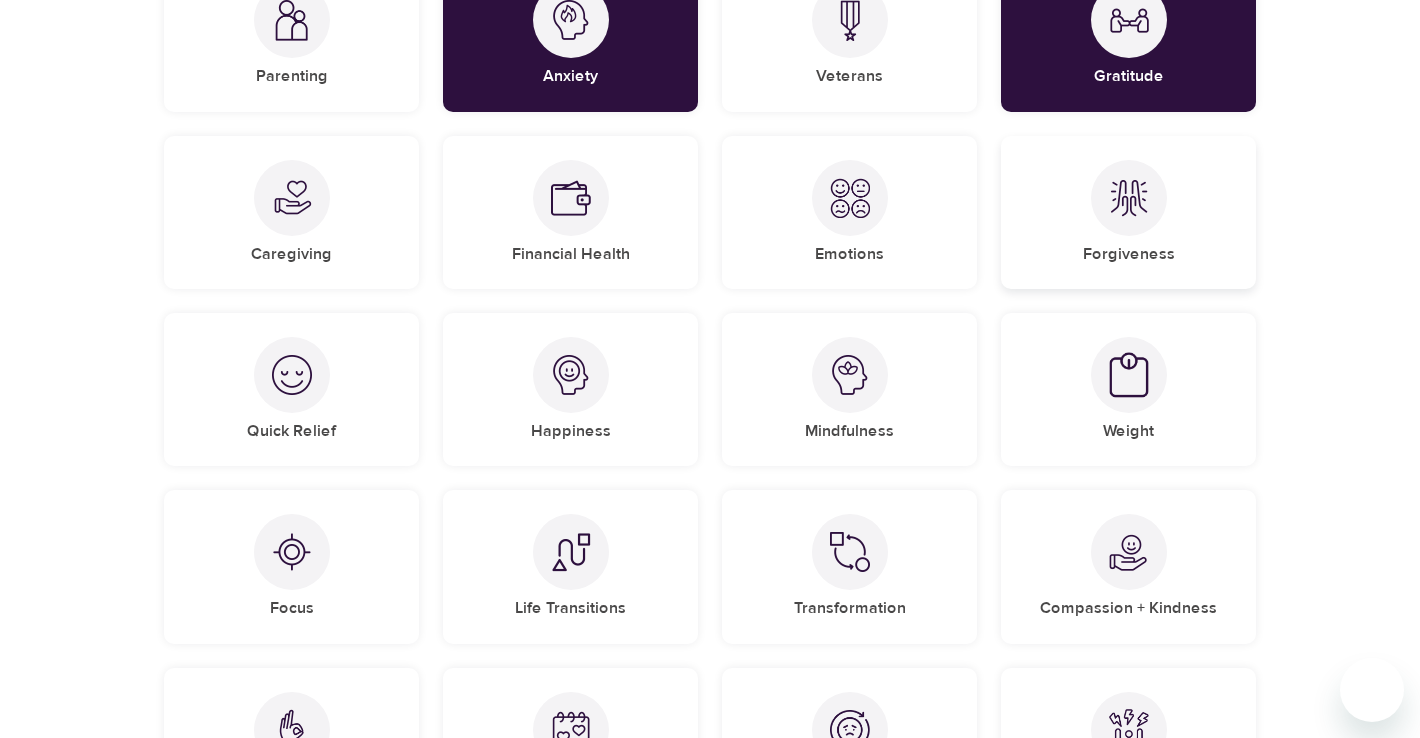 scroll, scrollTop: 709, scrollLeft: 0, axis: vertical 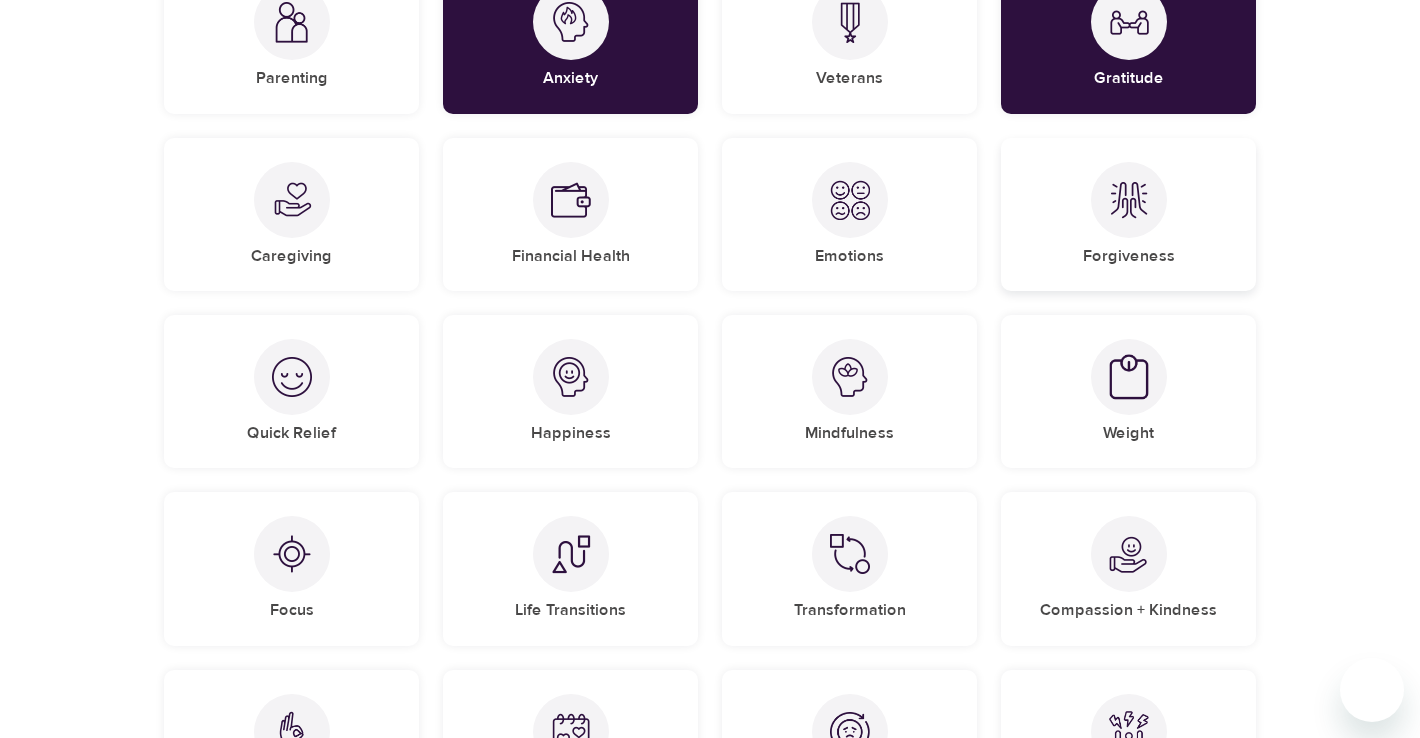 drag, startPoint x: 1106, startPoint y: 248, endPoint x: 1065, endPoint y: 246, distance: 41.04875 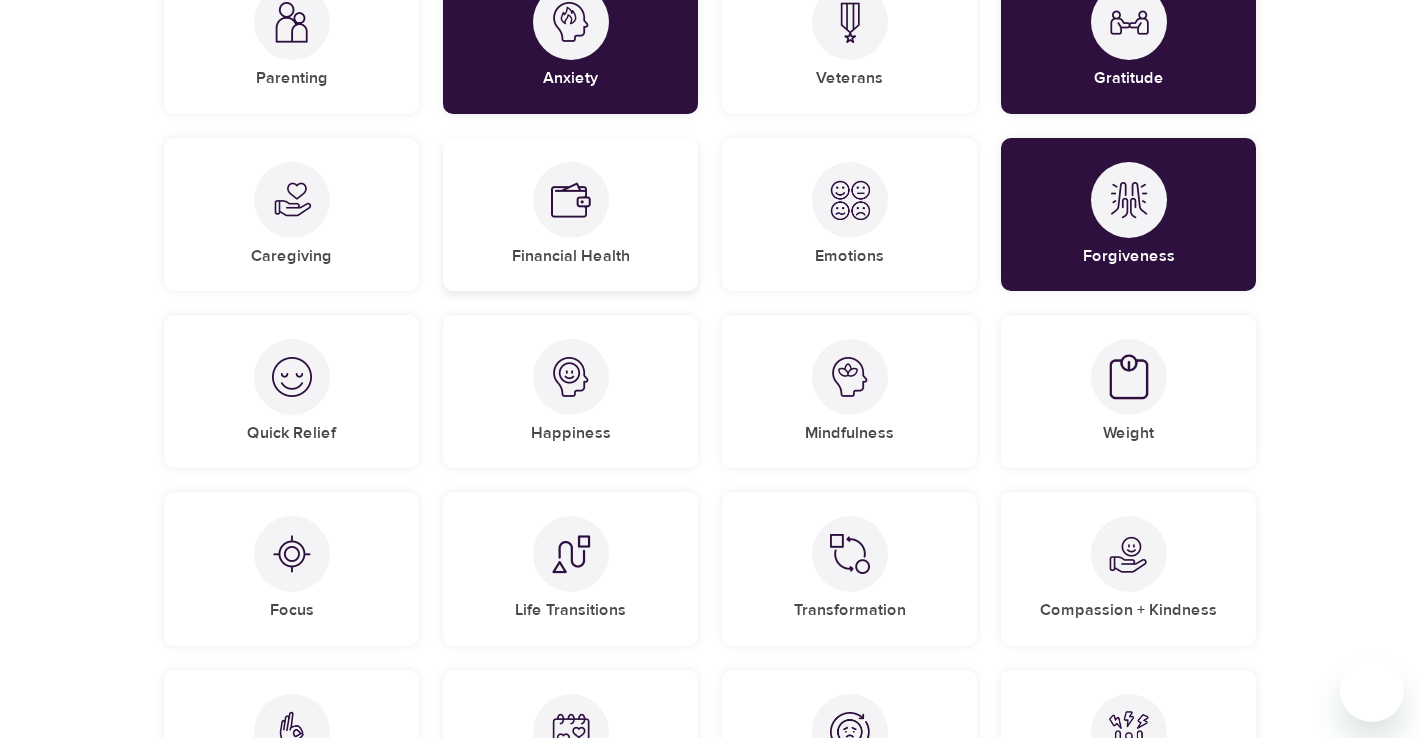 drag, startPoint x: 834, startPoint y: 232, endPoint x: 674, endPoint y: 231, distance: 160.00313 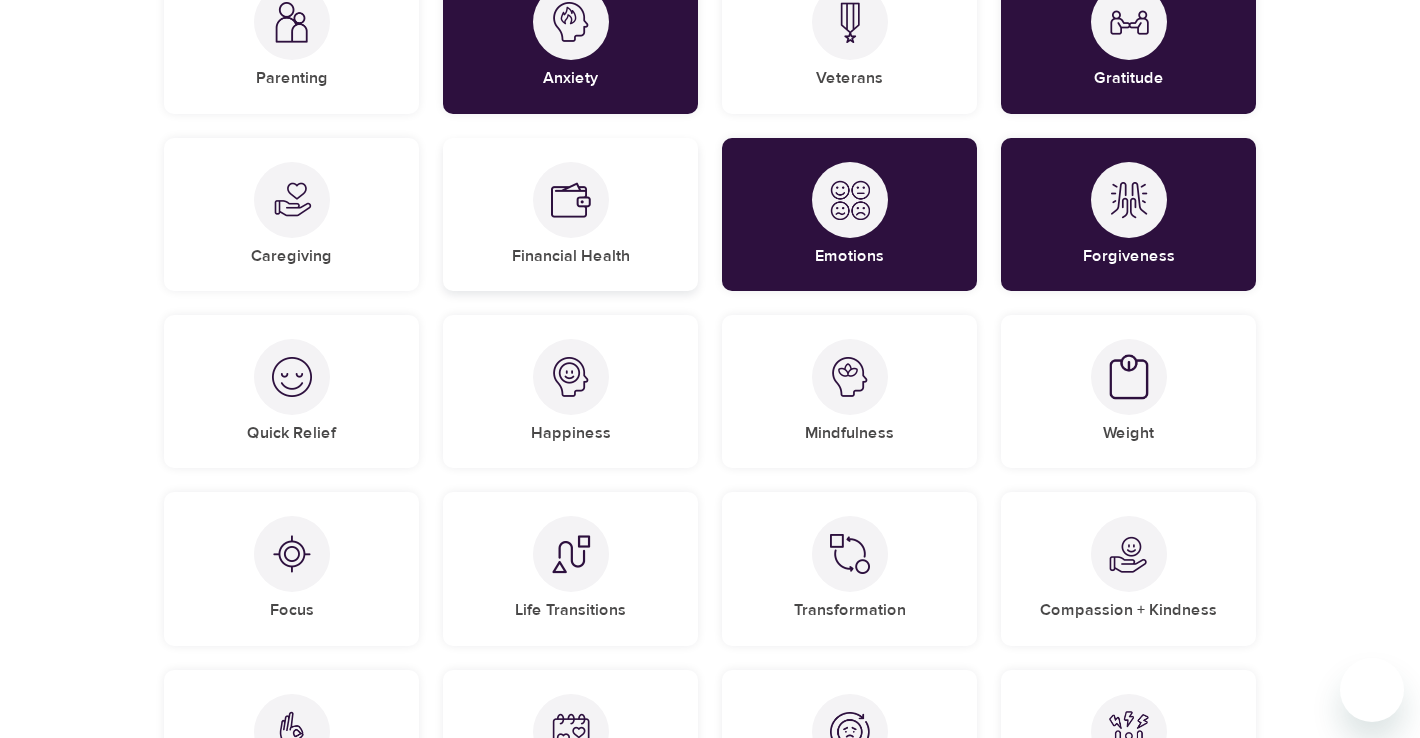 drag, startPoint x: 552, startPoint y: 231, endPoint x: 461, endPoint y: 236, distance: 91.13726 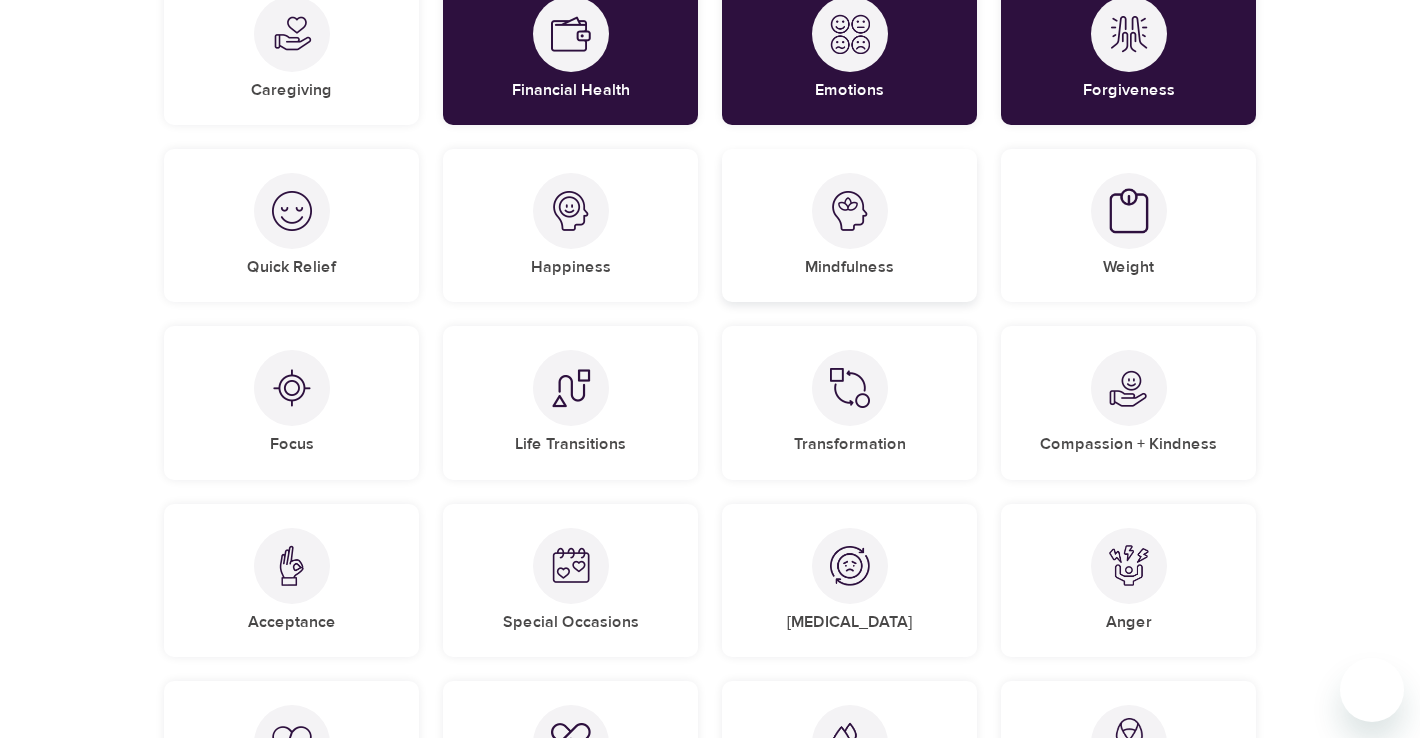 scroll, scrollTop: 892, scrollLeft: 0, axis: vertical 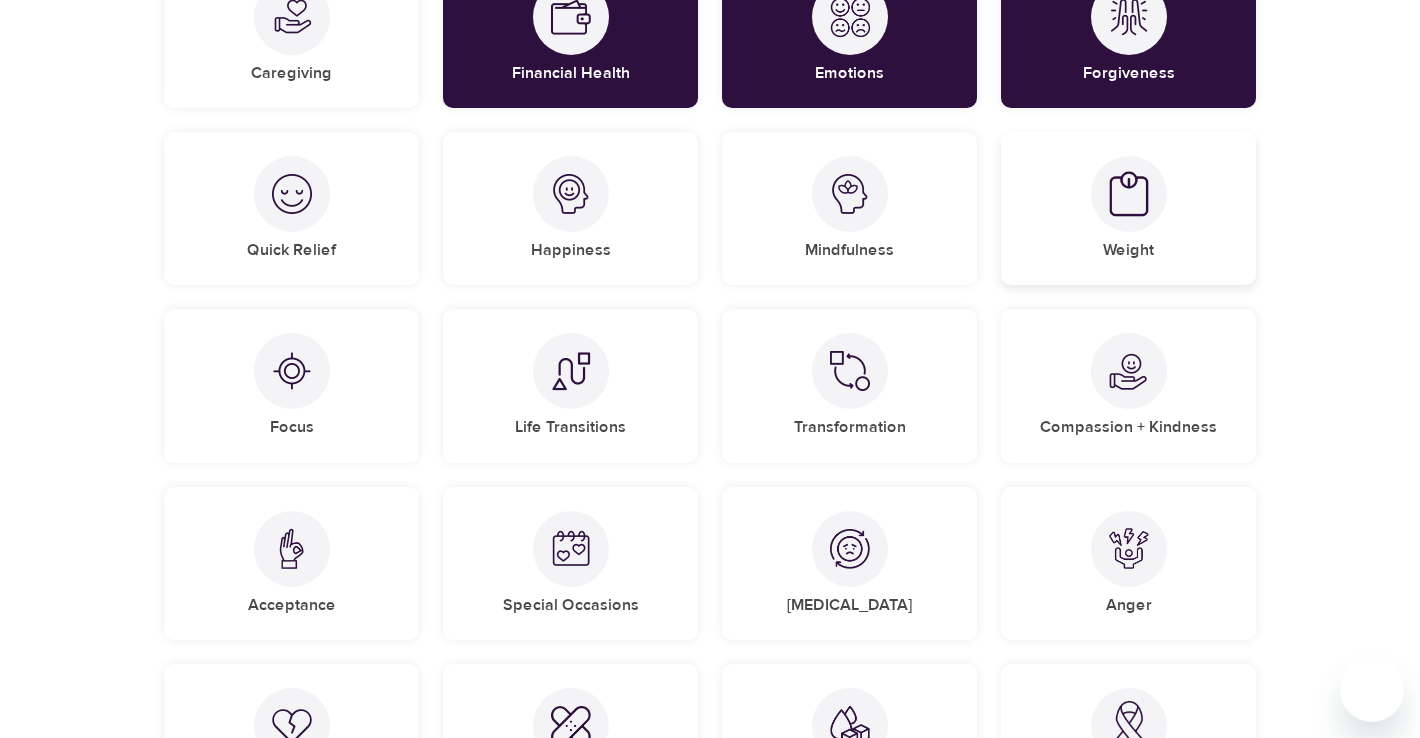 click at bounding box center [1129, 194] 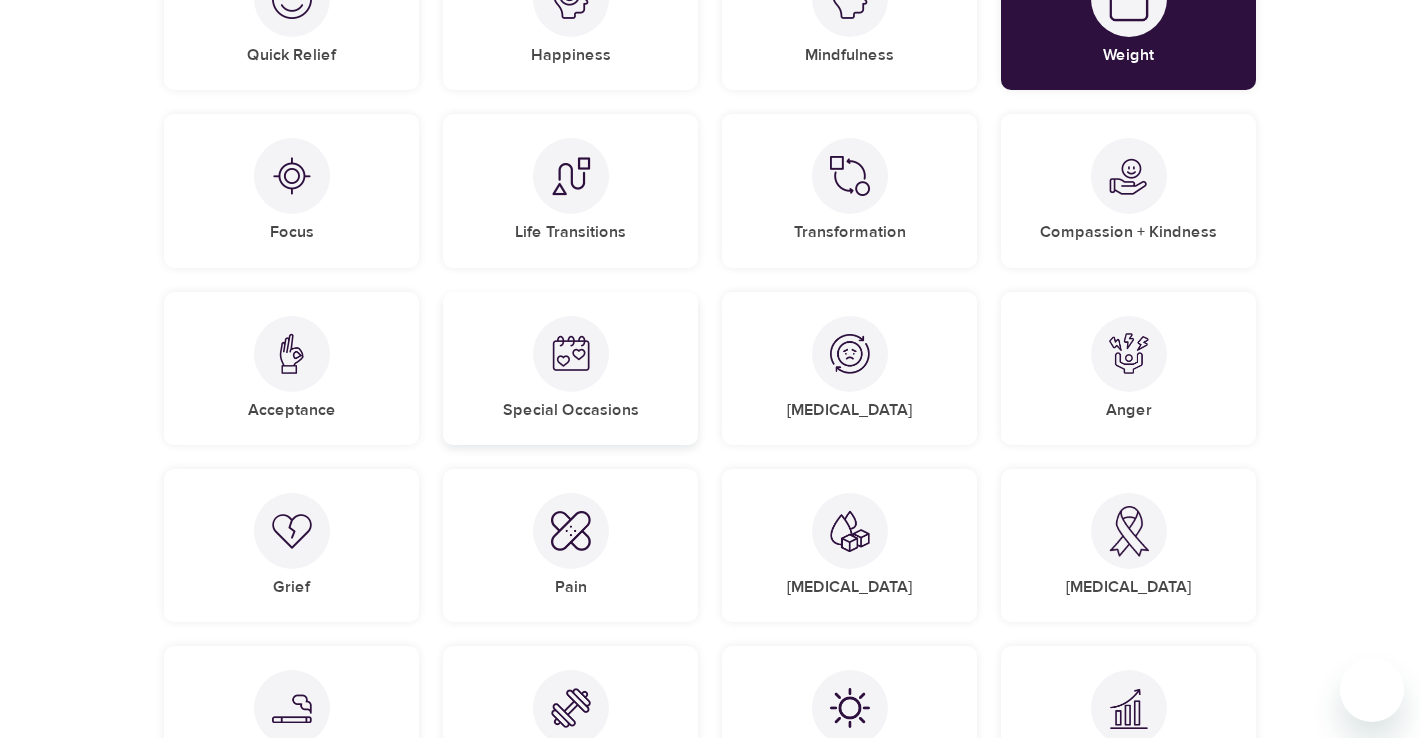 scroll, scrollTop: 1091, scrollLeft: 0, axis: vertical 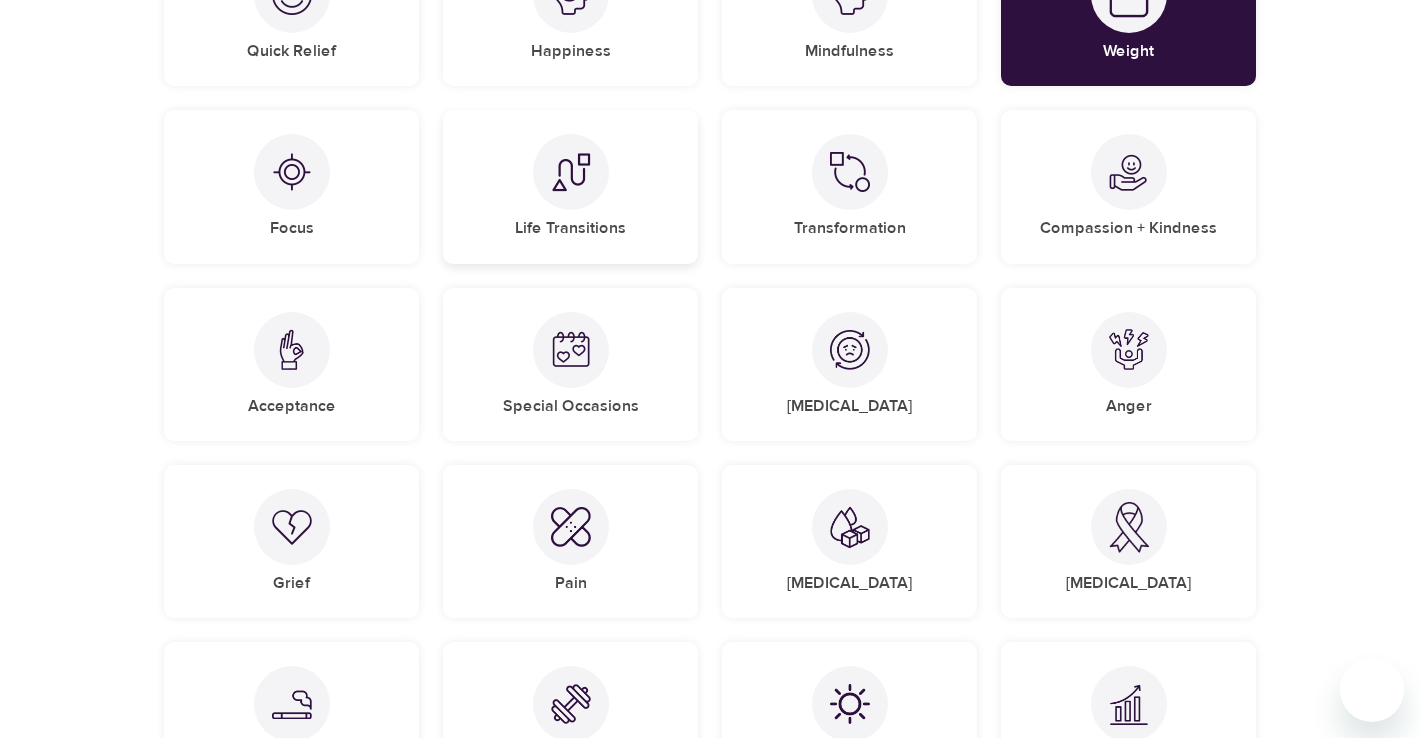 click on "Life Transitions" at bounding box center (570, 186) 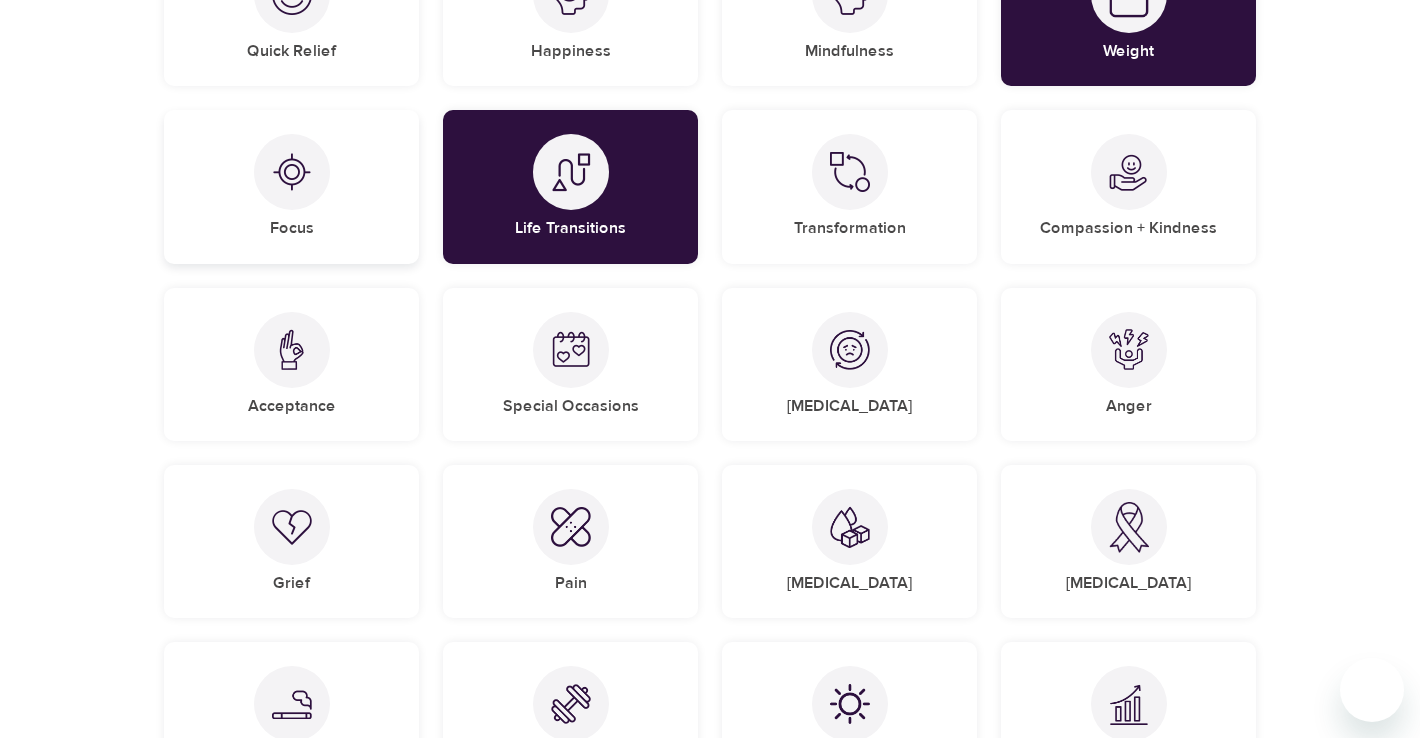click on "Focus" at bounding box center [291, 186] 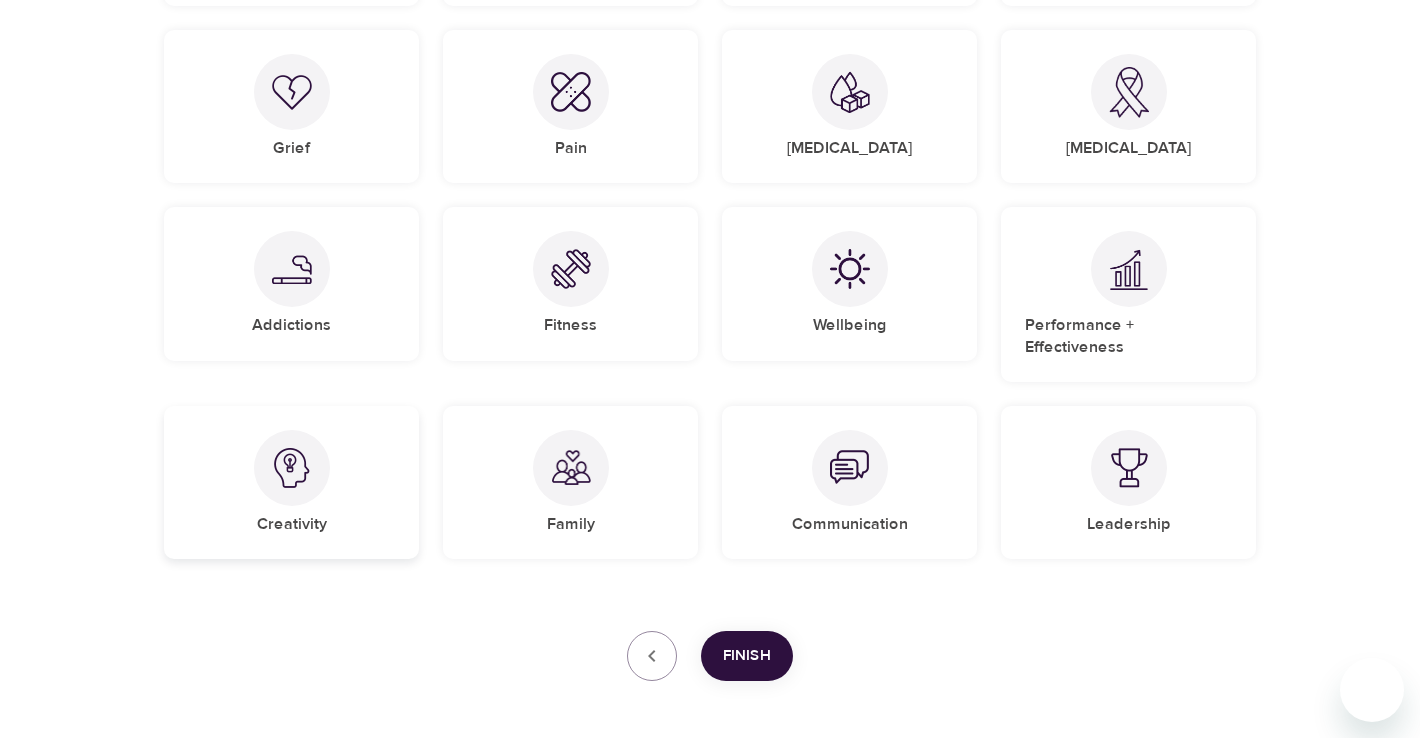 scroll, scrollTop: 1591, scrollLeft: 0, axis: vertical 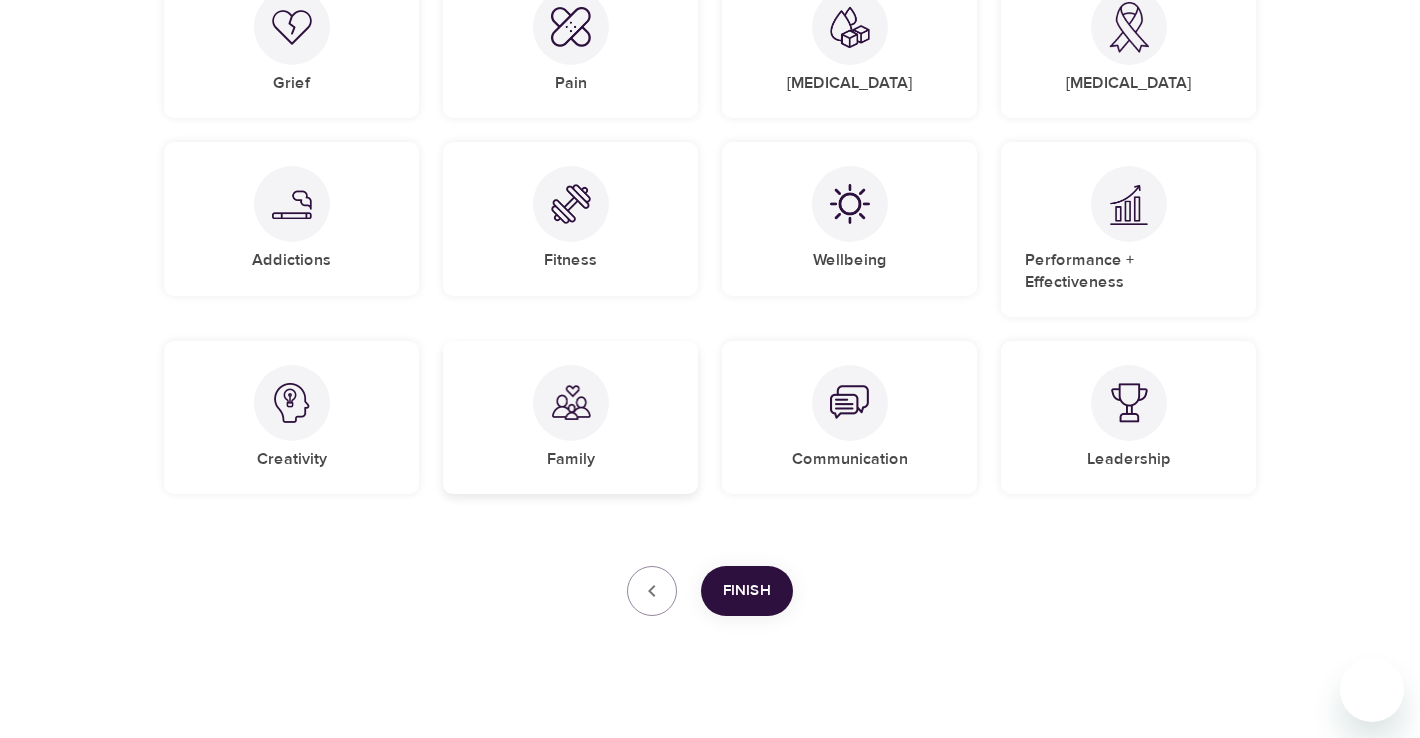 click at bounding box center [571, 403] 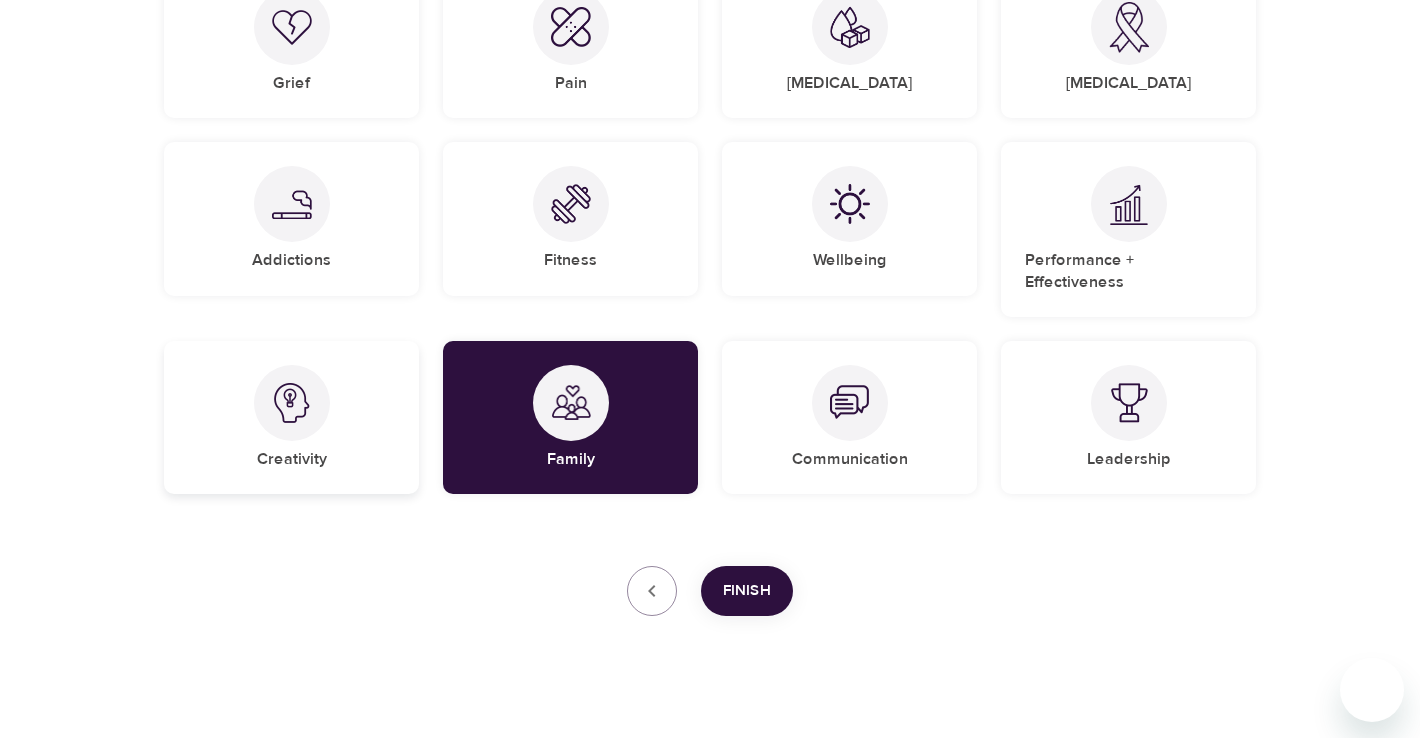 click at bounding box center [292, 403] 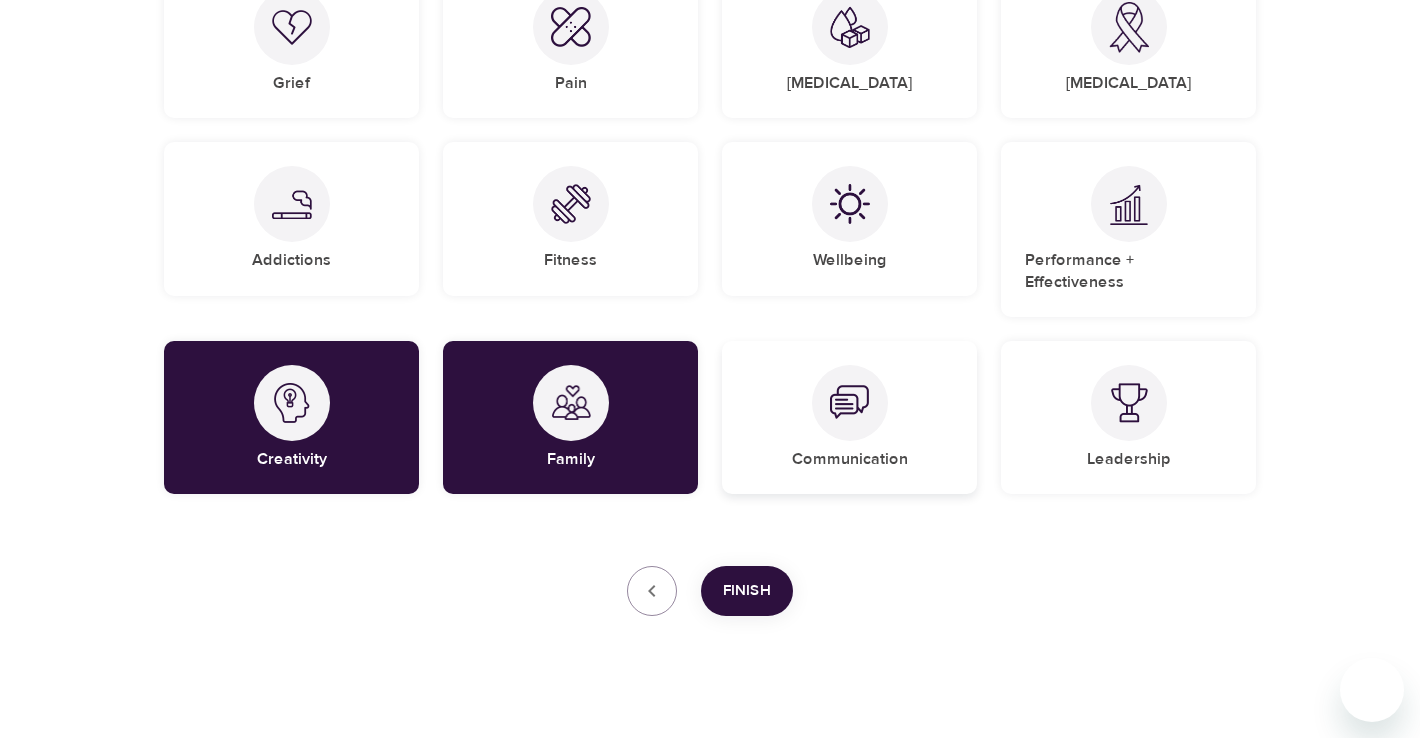 click on "Communication" at bounding box center (849, 417) 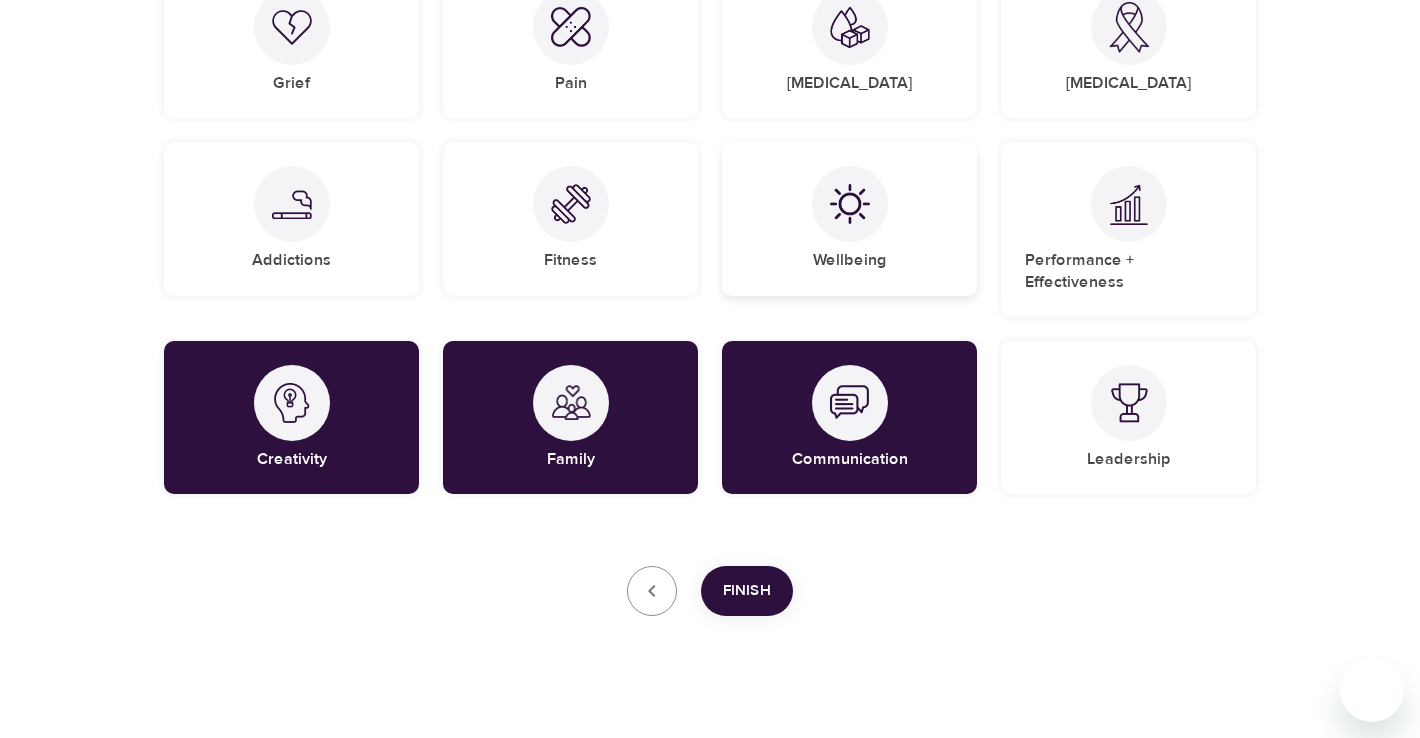 drag, startPoint x: 829, startPoint y: 252, endPoint x: 814, endPoint y: 251, distance: 15.033297 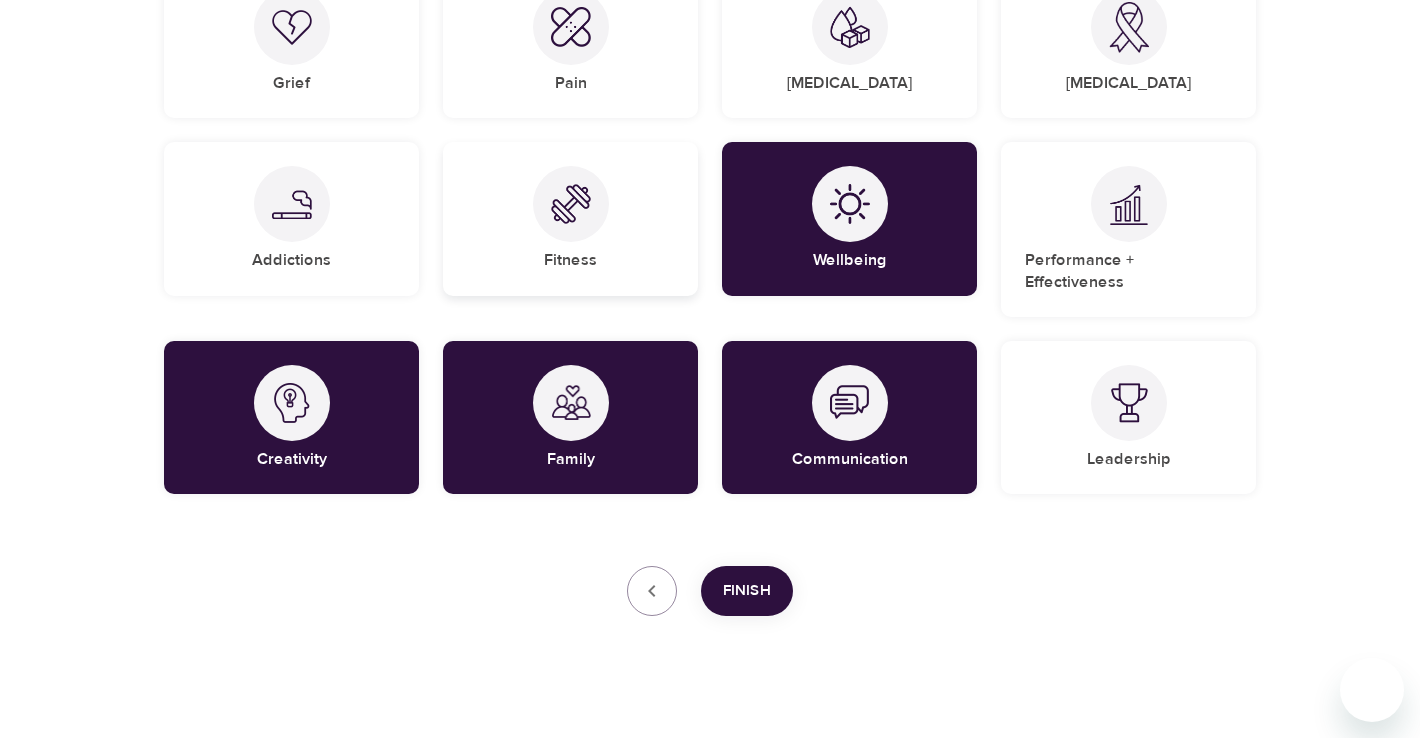 click on "Fitness" at bounding box center (570, 218) 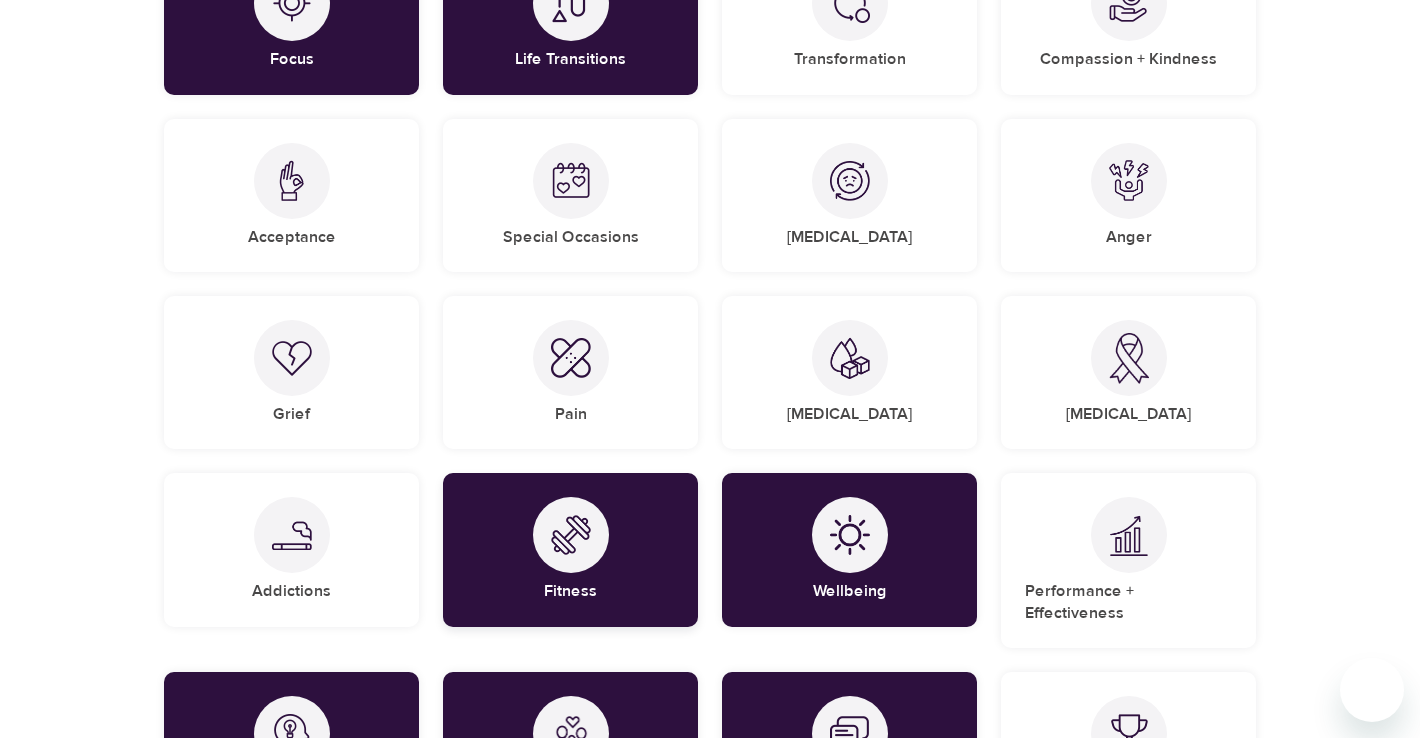 scroll, scrollTop: 1258, scrollLeft: 0, axis: vertical 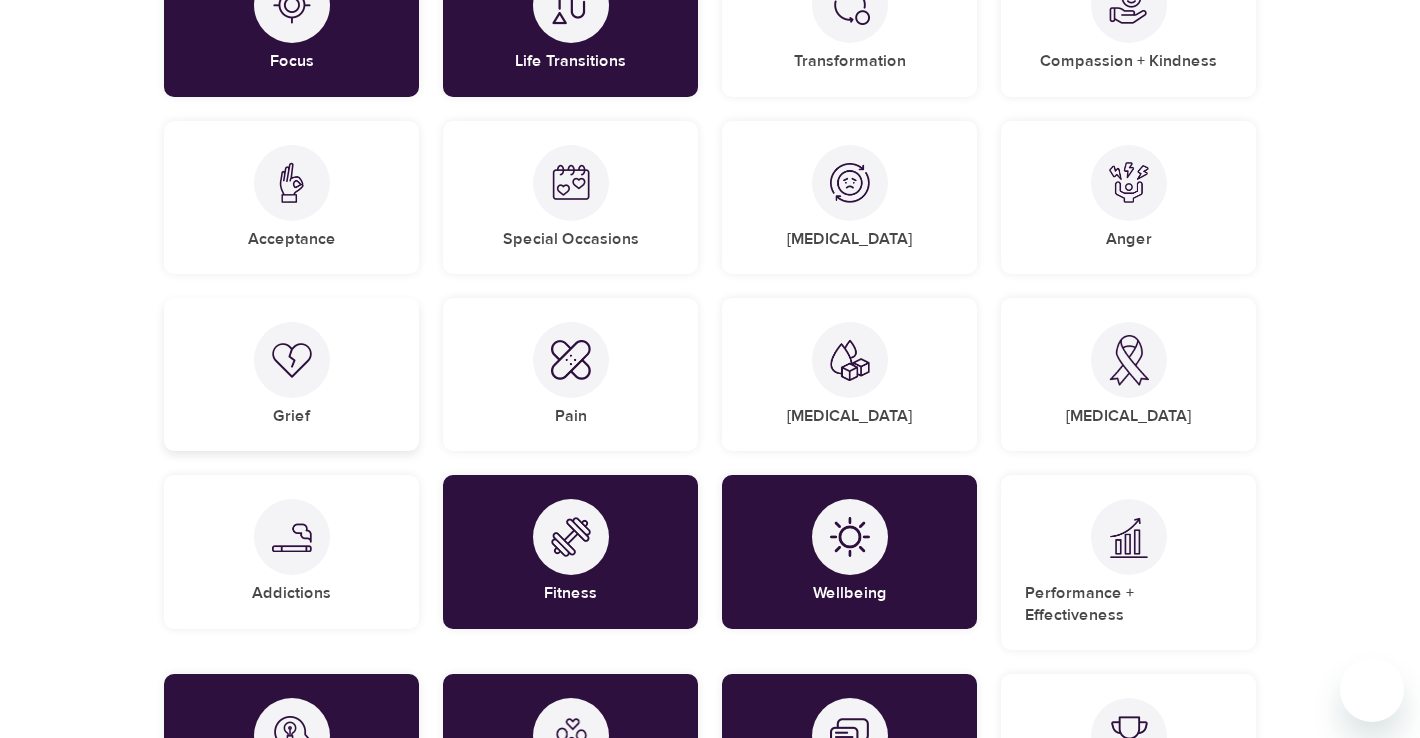 click at bounding box center (292, 360) 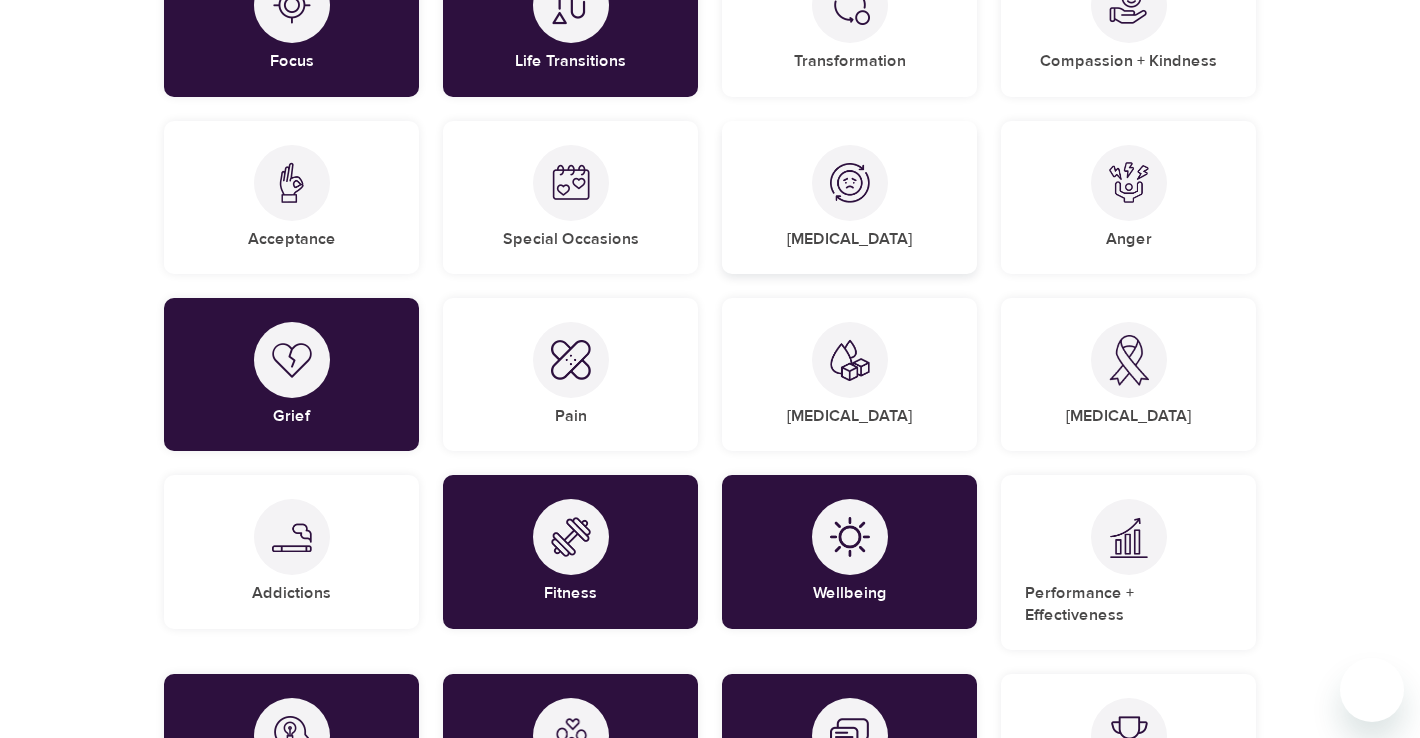 click on "[MEDICAL_DATA]" at bounding box center (849, 197) 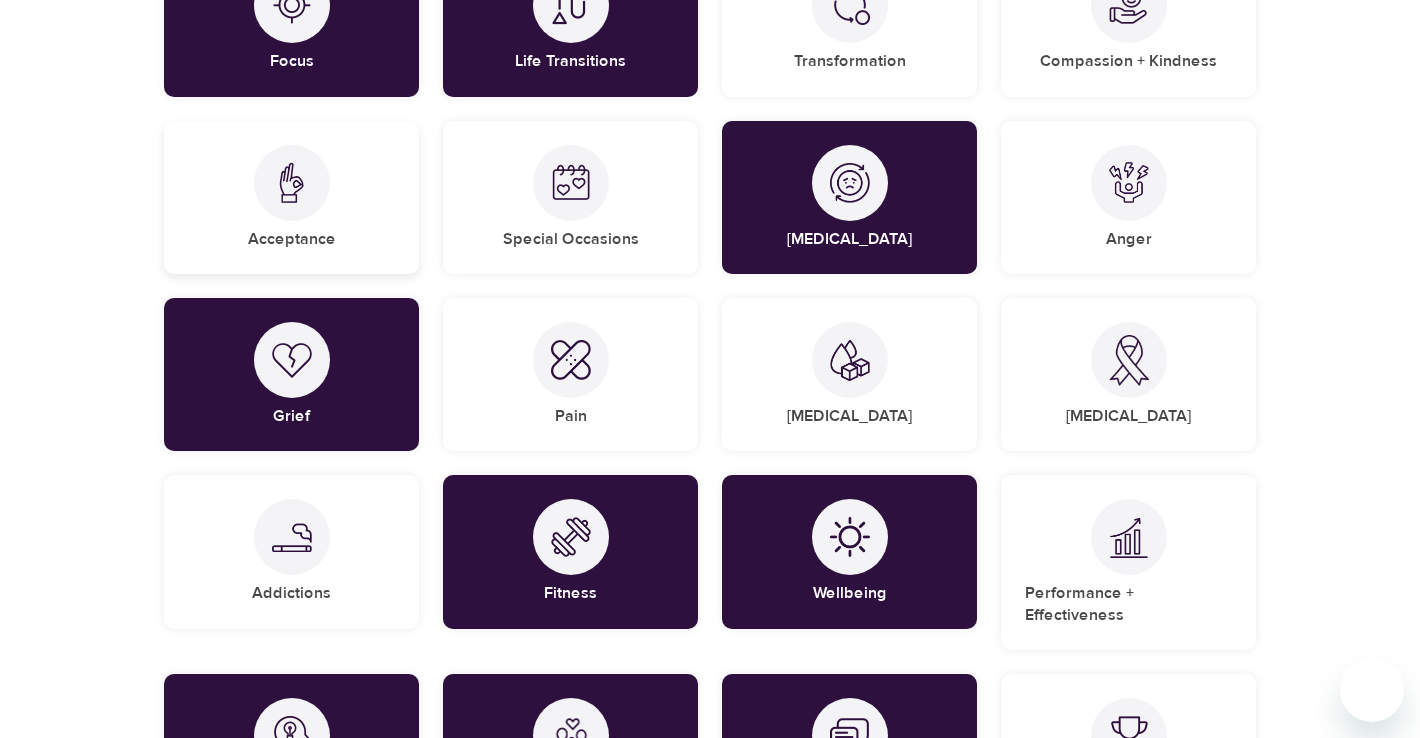 click on "Acceptance" at bounding box center (291, 197) 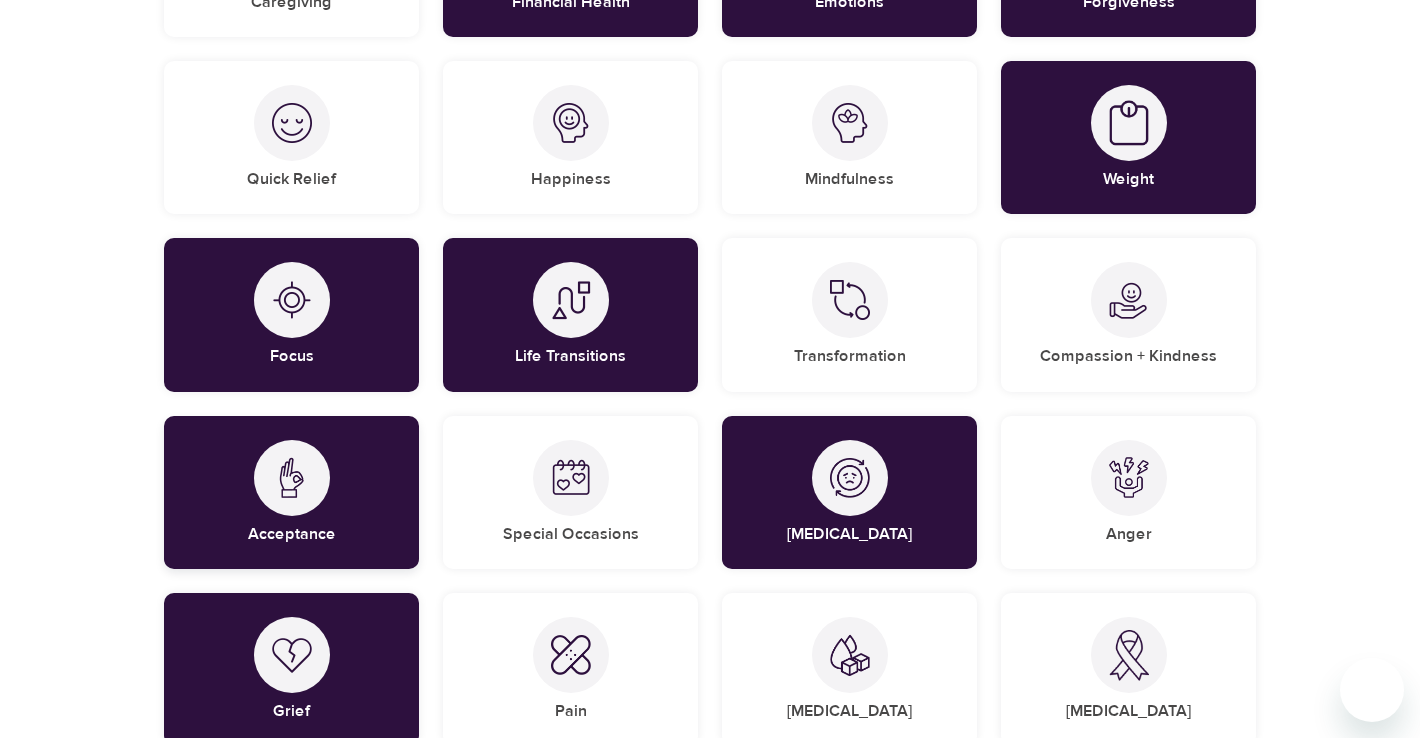 scroll, scrollTop: 765, scrollLeft: 0, axis: vertical 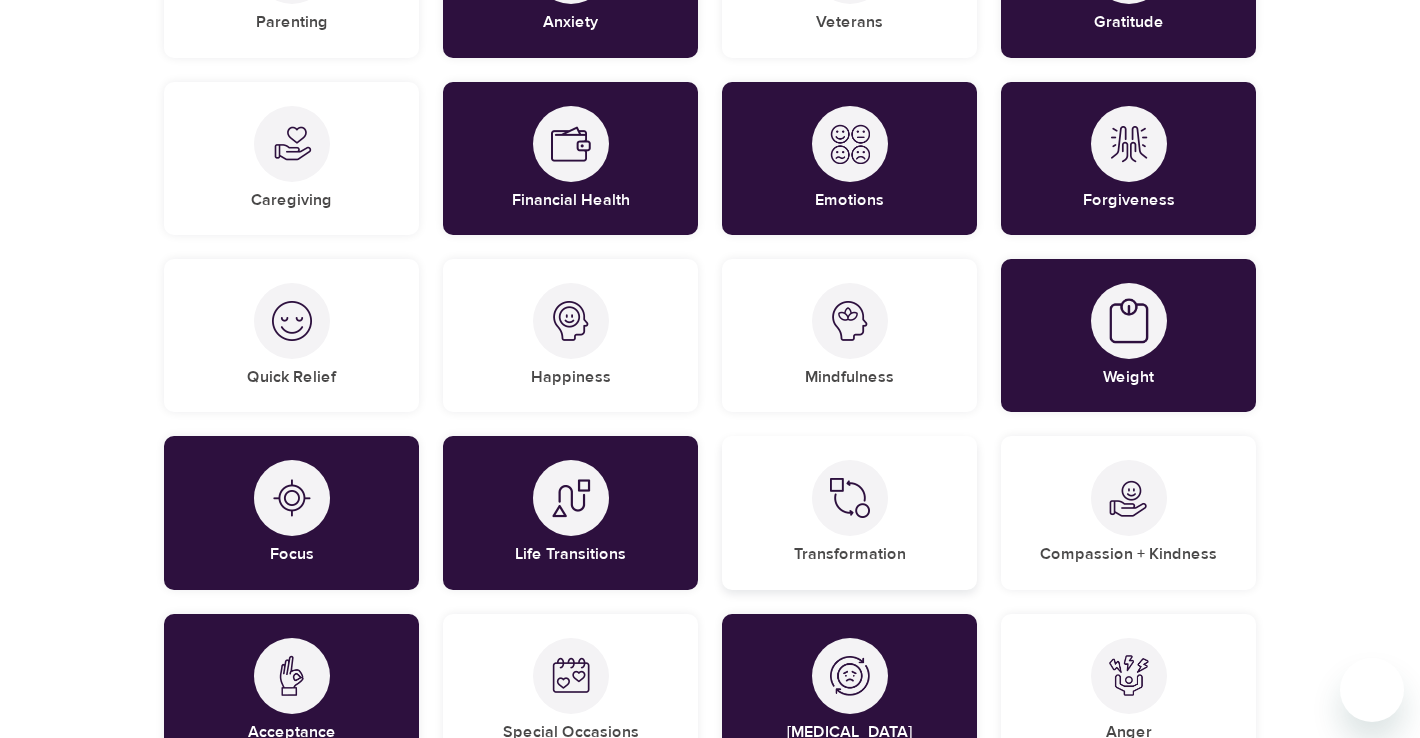 click at bounding box center [850, 498] 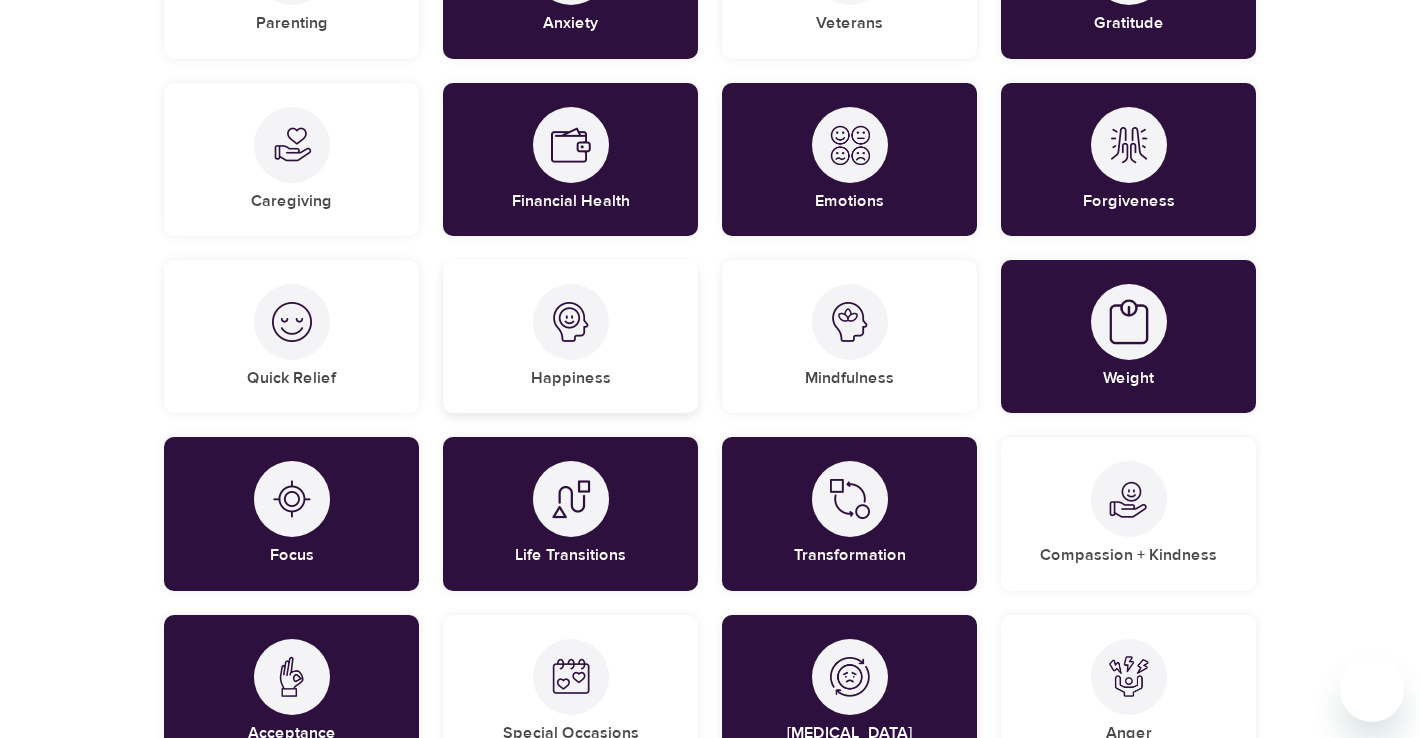 drag, startPoint x: 831, startPoint y: 399, endPoint x: 688, endPoint y: 385, distance: 143.68369 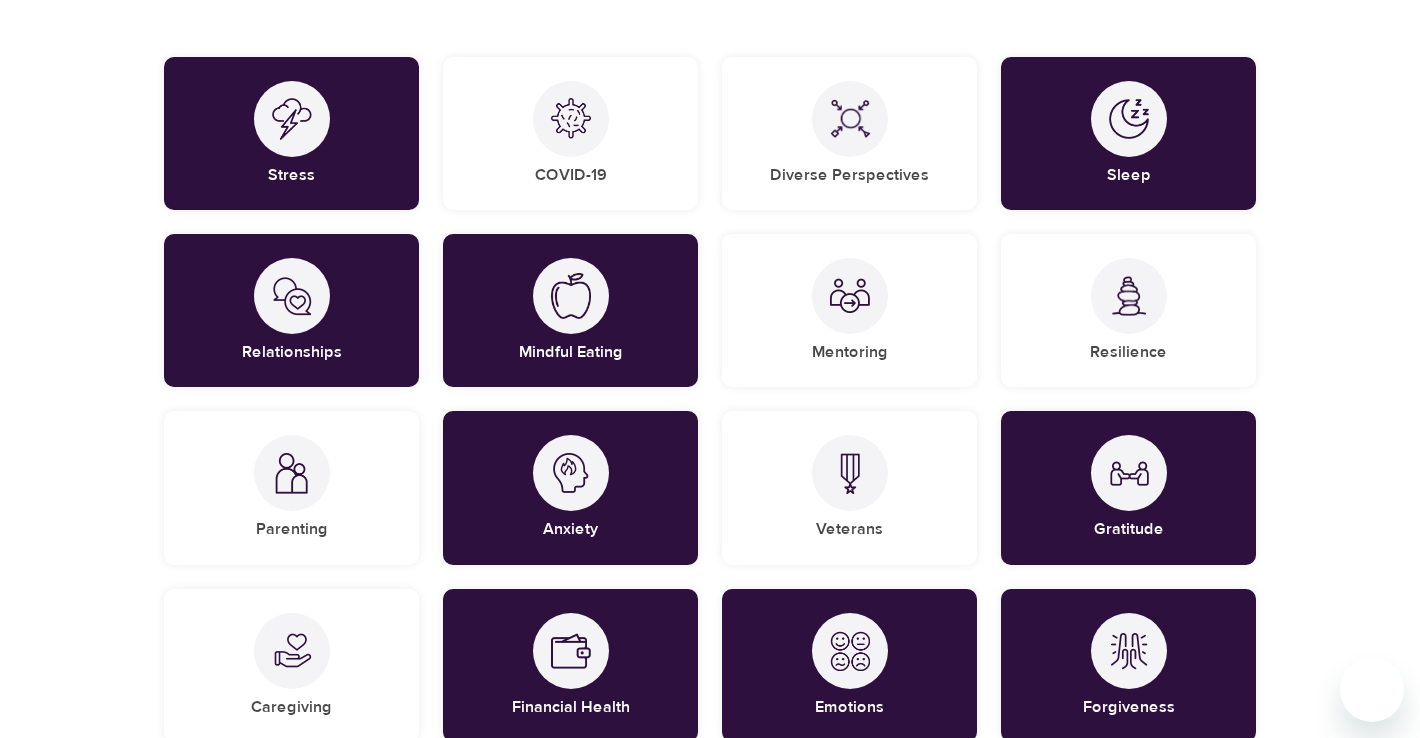 scroll, scrollTop: 246, scrollLeft: 0, axis: vertical 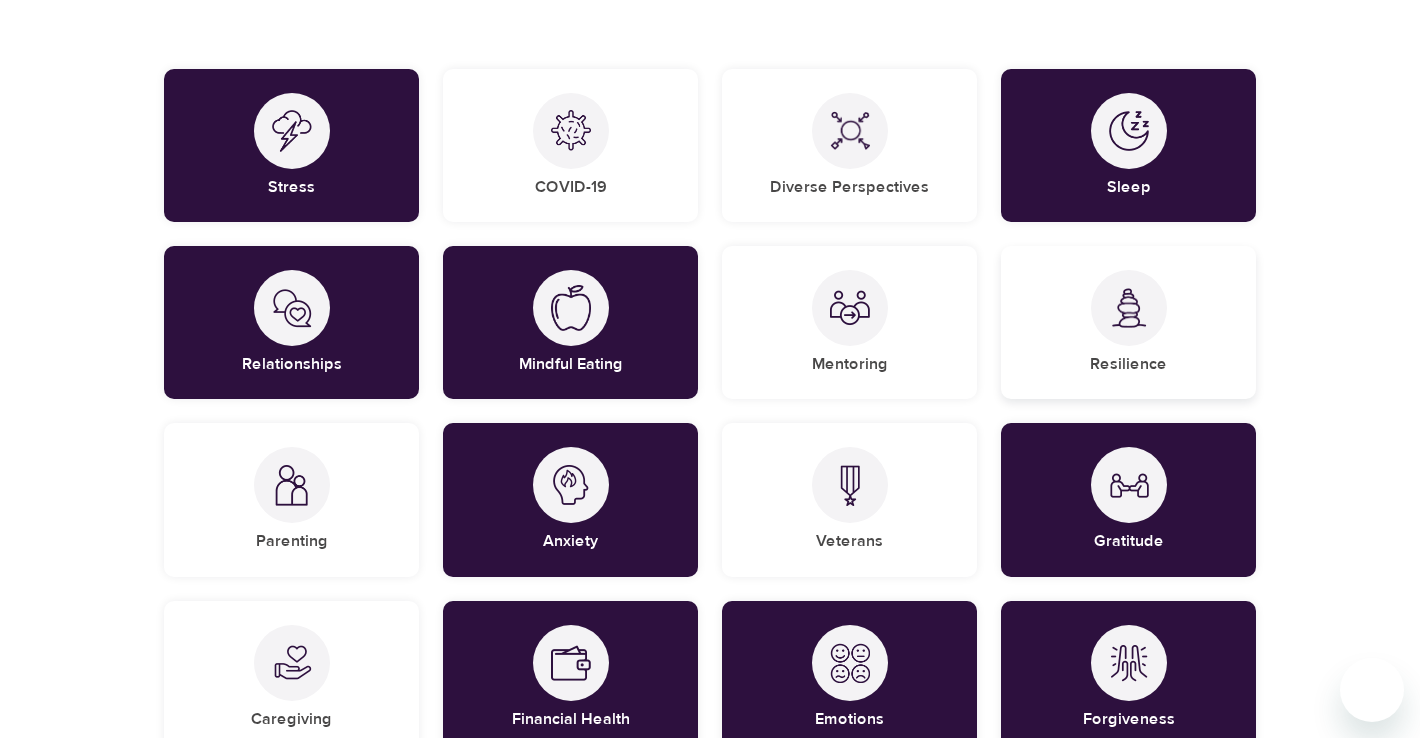 click at bounding box center (1129, 308) 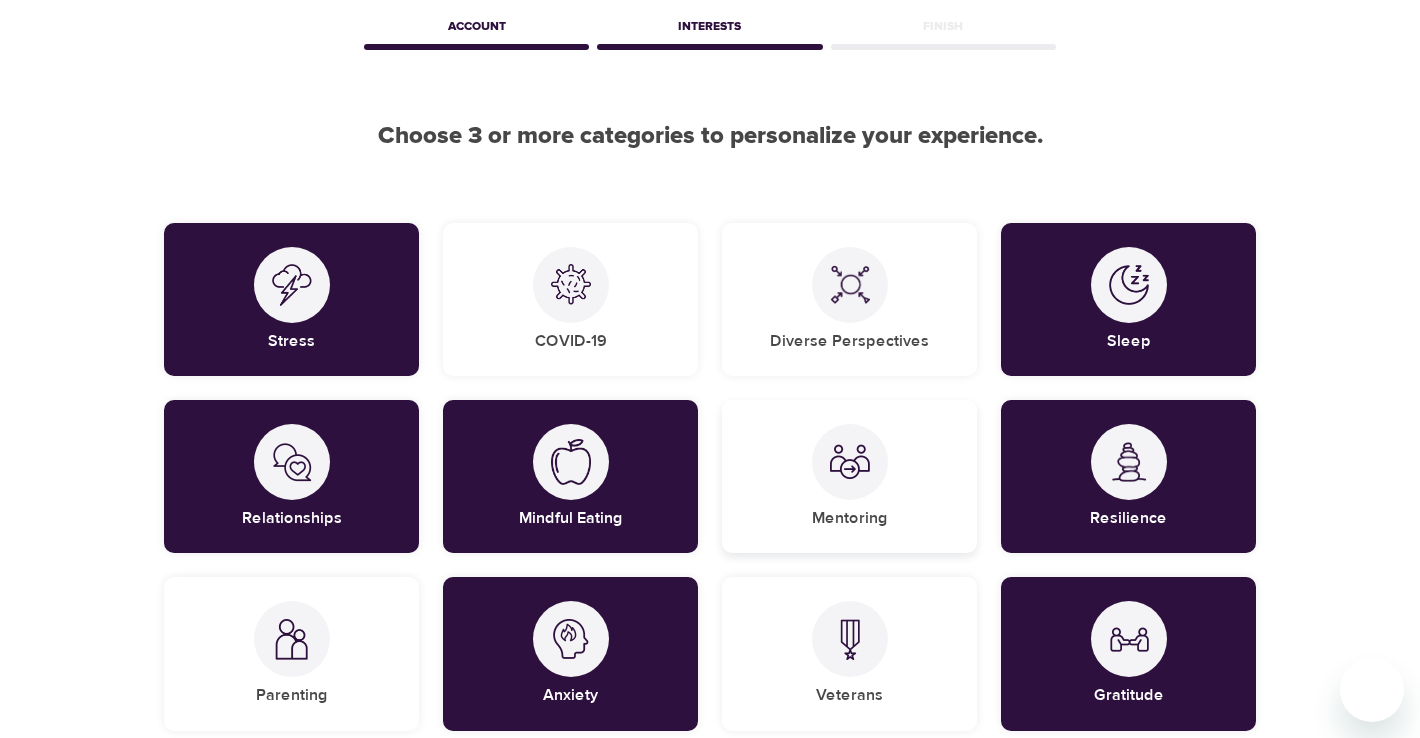 scroll, scrollTop: 1591, scrollLeft: 0, axis: vertical 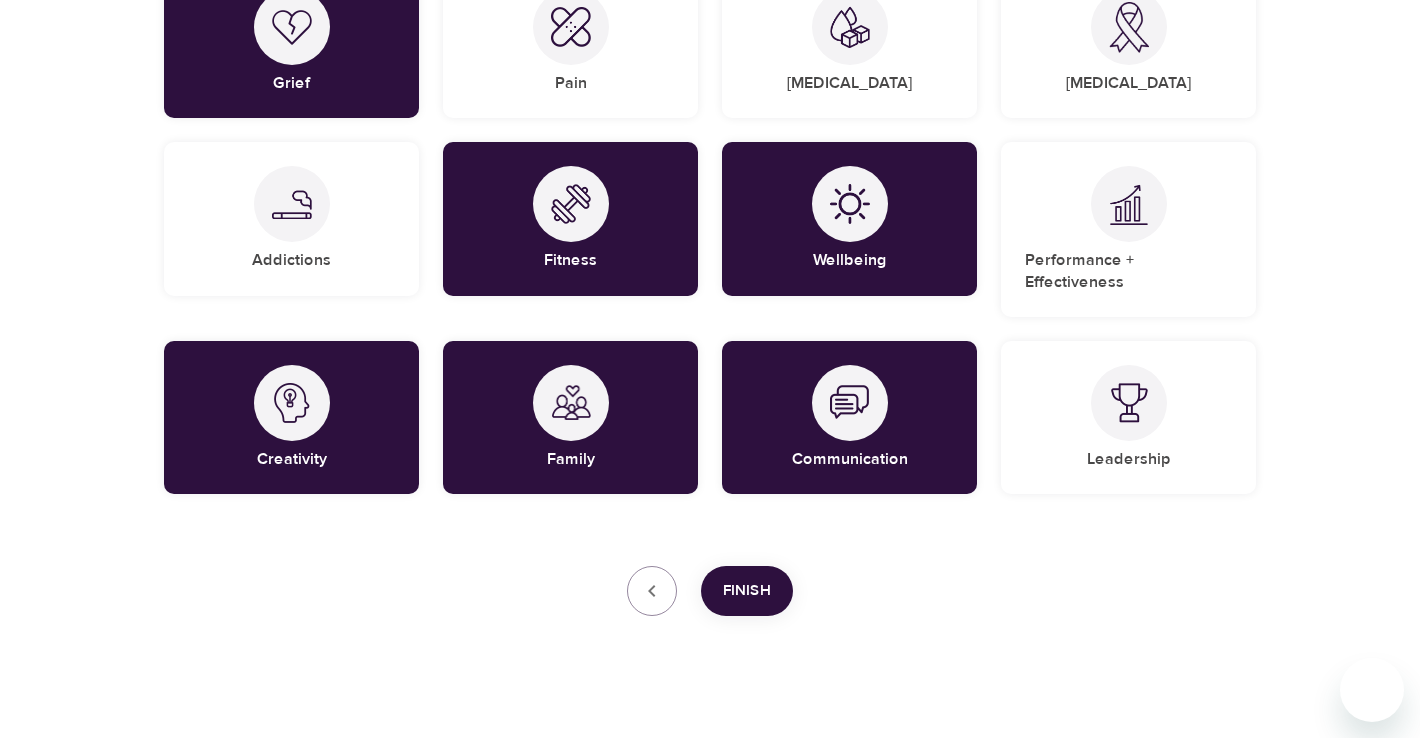 click on "Finish" at bounding box center (747, 591) 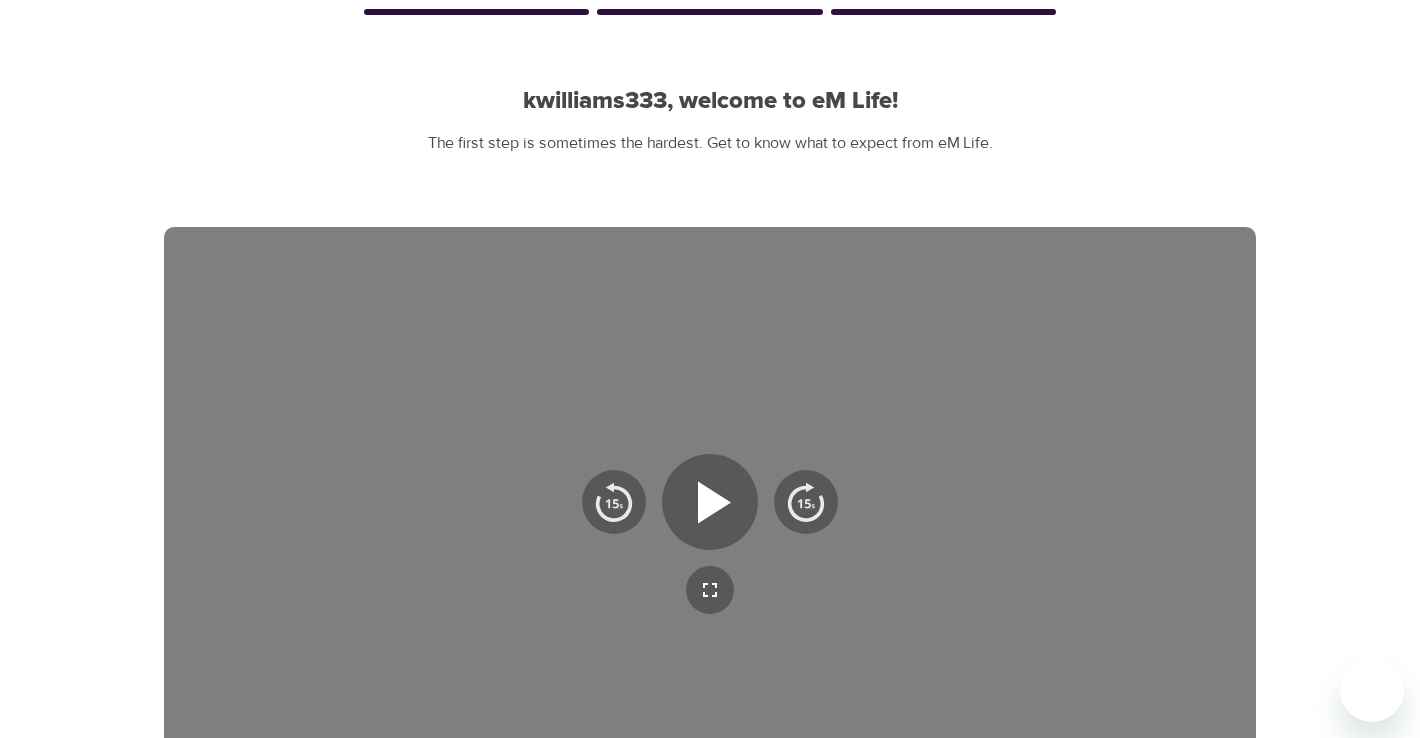scroll, scrollTop: 144, scrollLeft: 0, axis: vertical 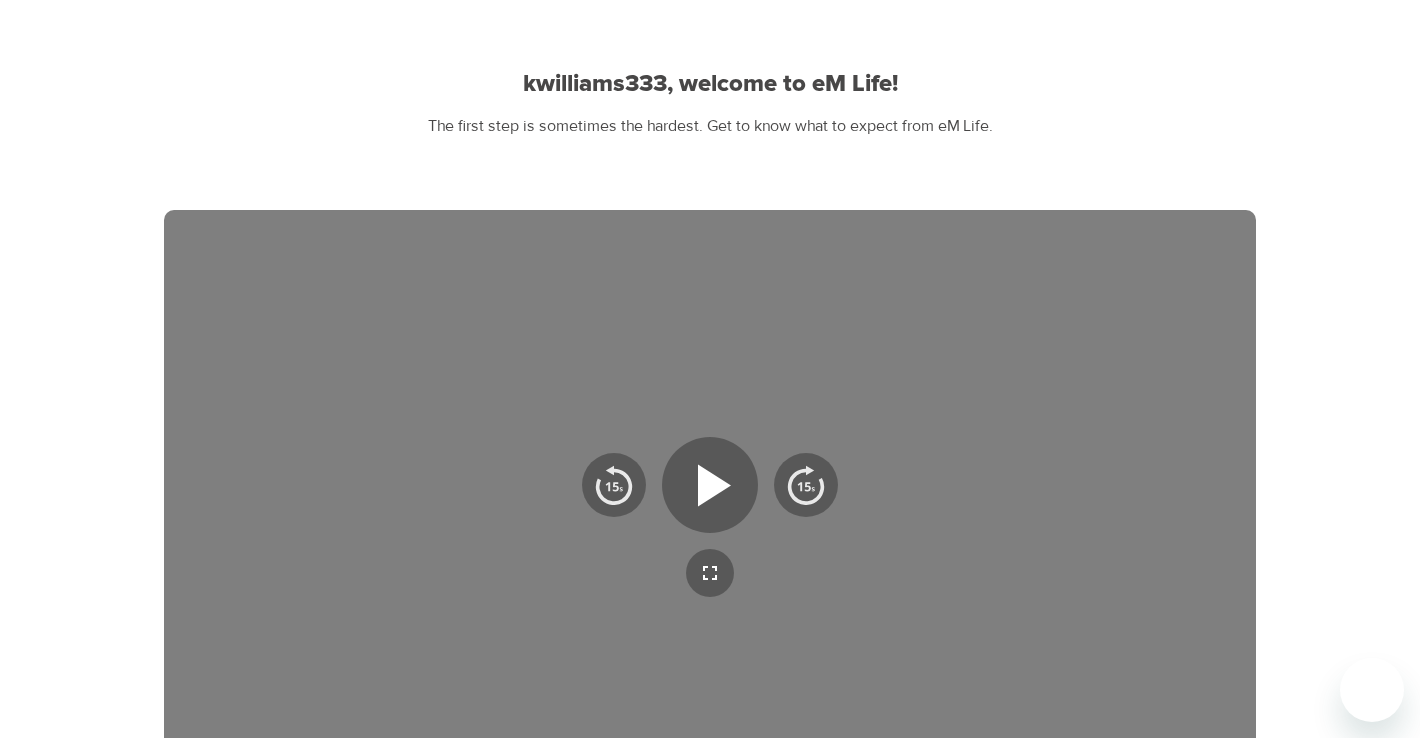 click at bounding box center [710, 517] 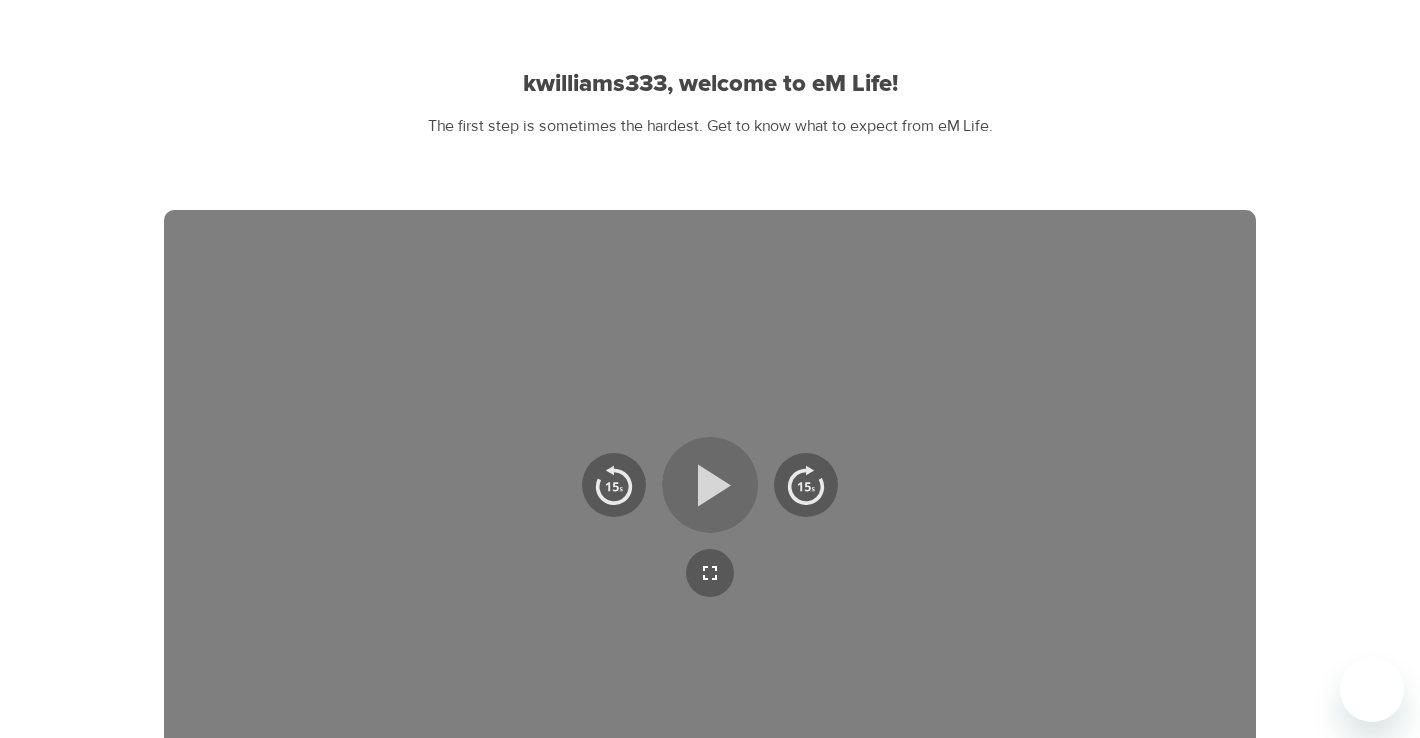 click 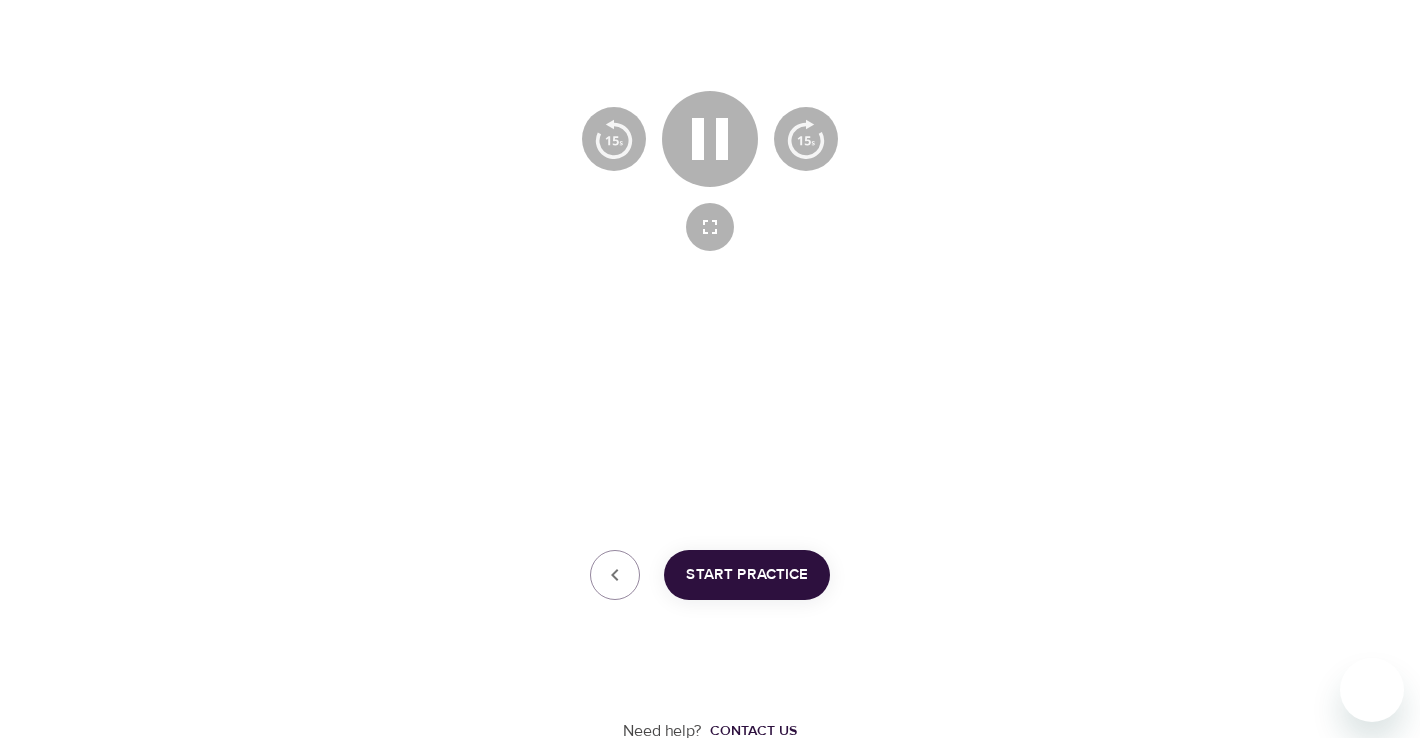 scroll, scrollTop: 495, scrollLeft: 0, axis: vertical 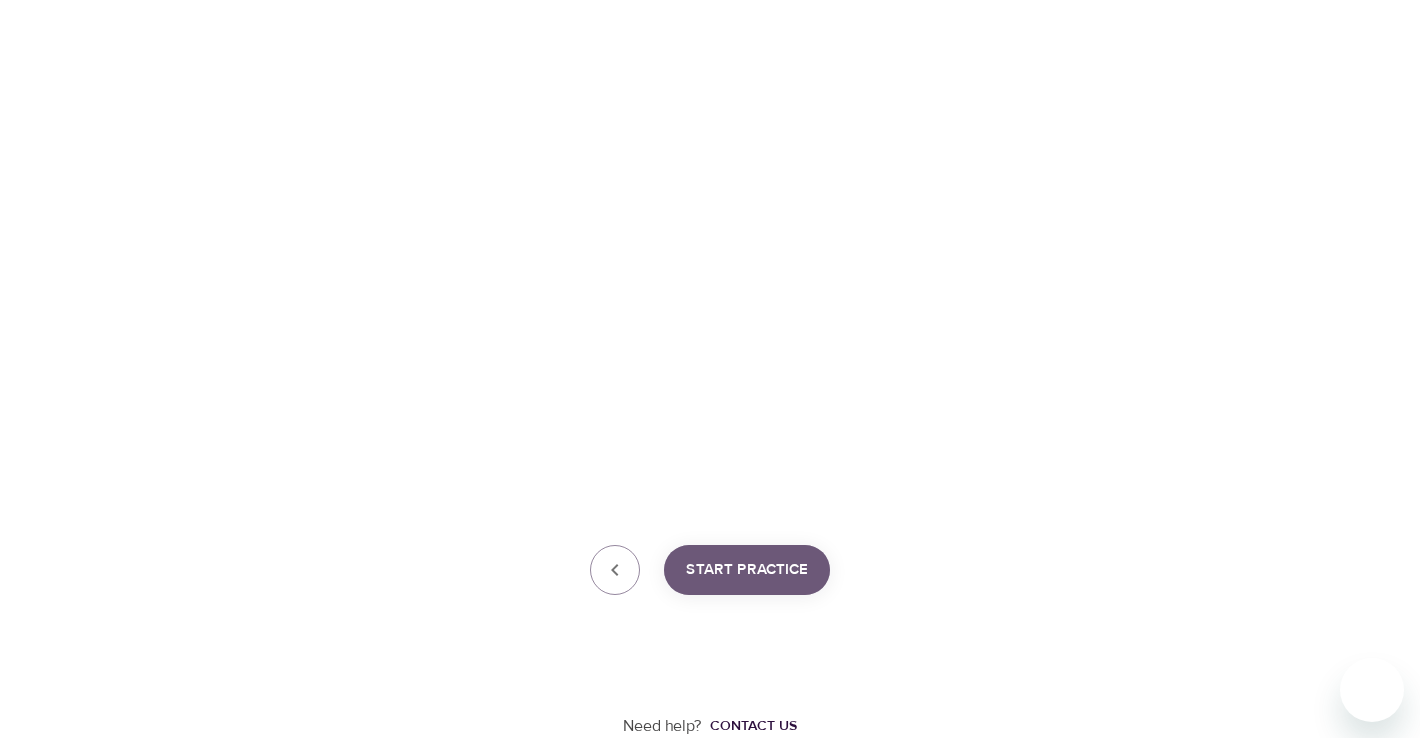 click on "Start Practice" at bounding box center [747, 570] 